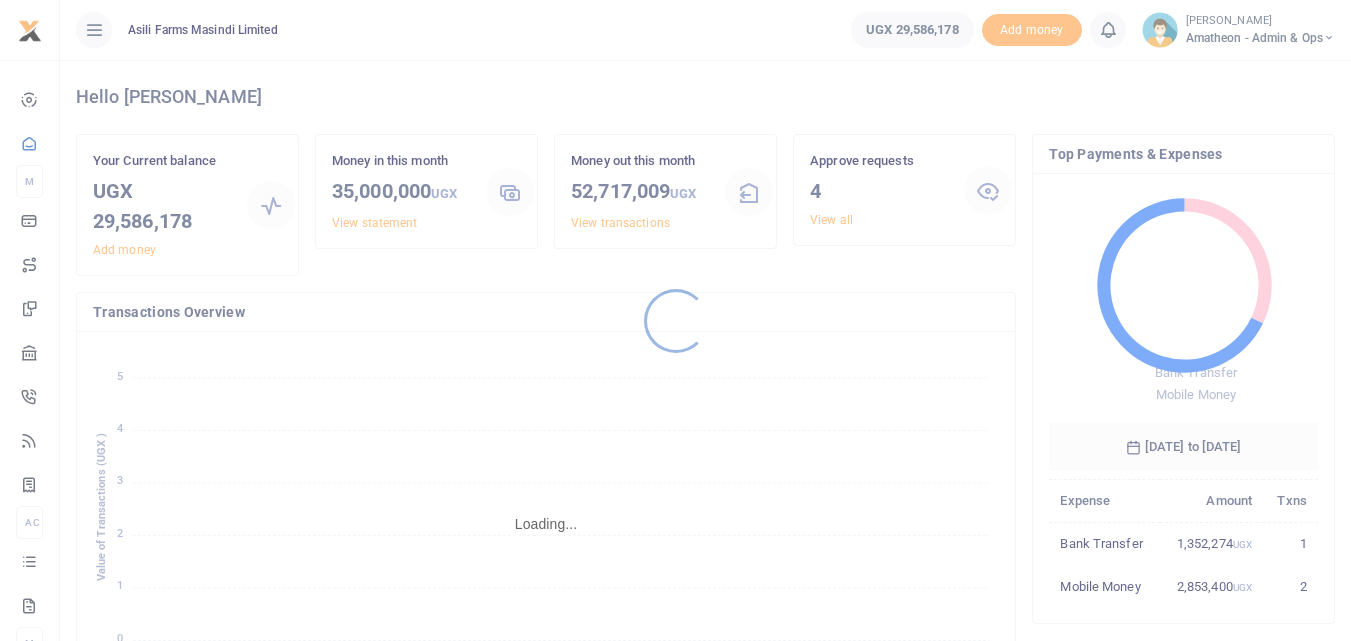scroll, scrollTop: 0, scrollLeft: 0, axis: both 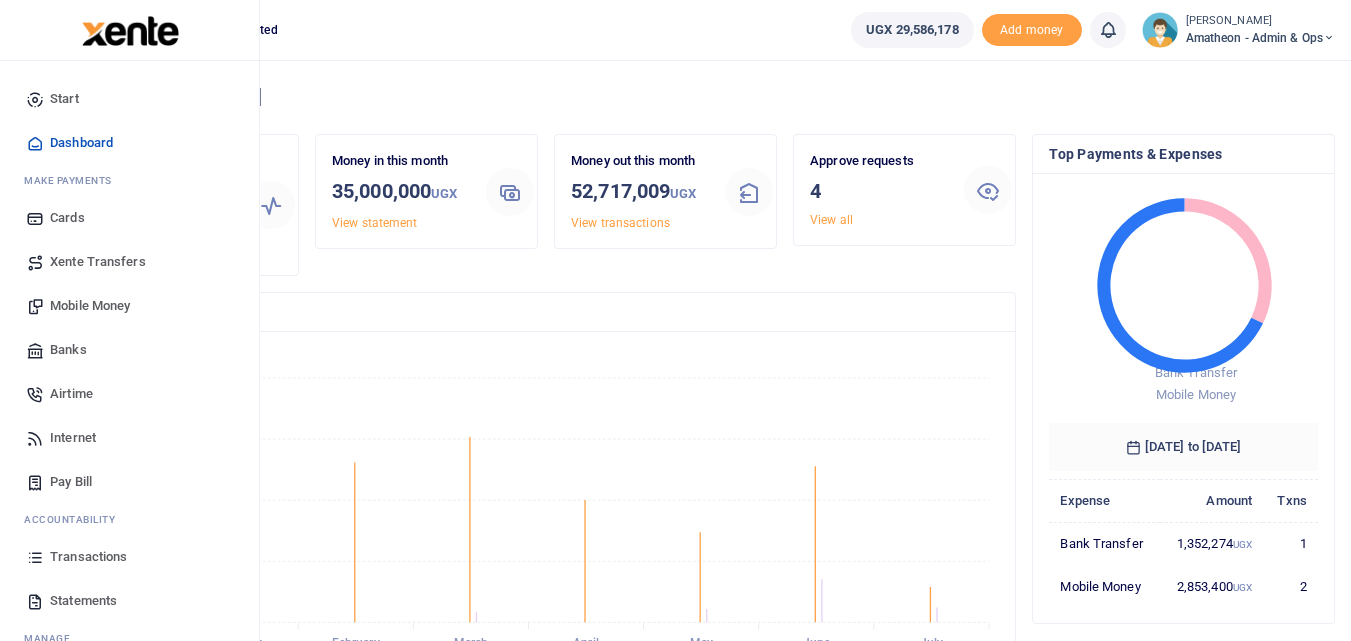 click on "Statements" at bounding box center (83, 601) 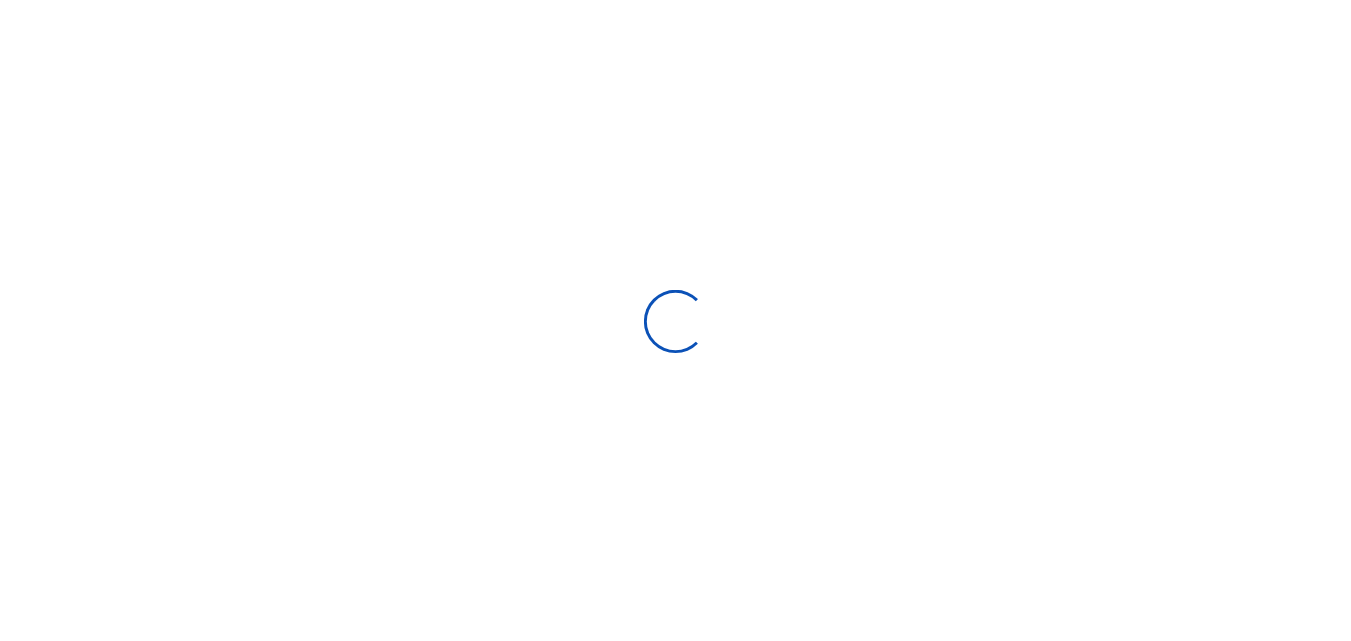 scroll, scrollTop: 0, scrollLeft: 0, axis: both 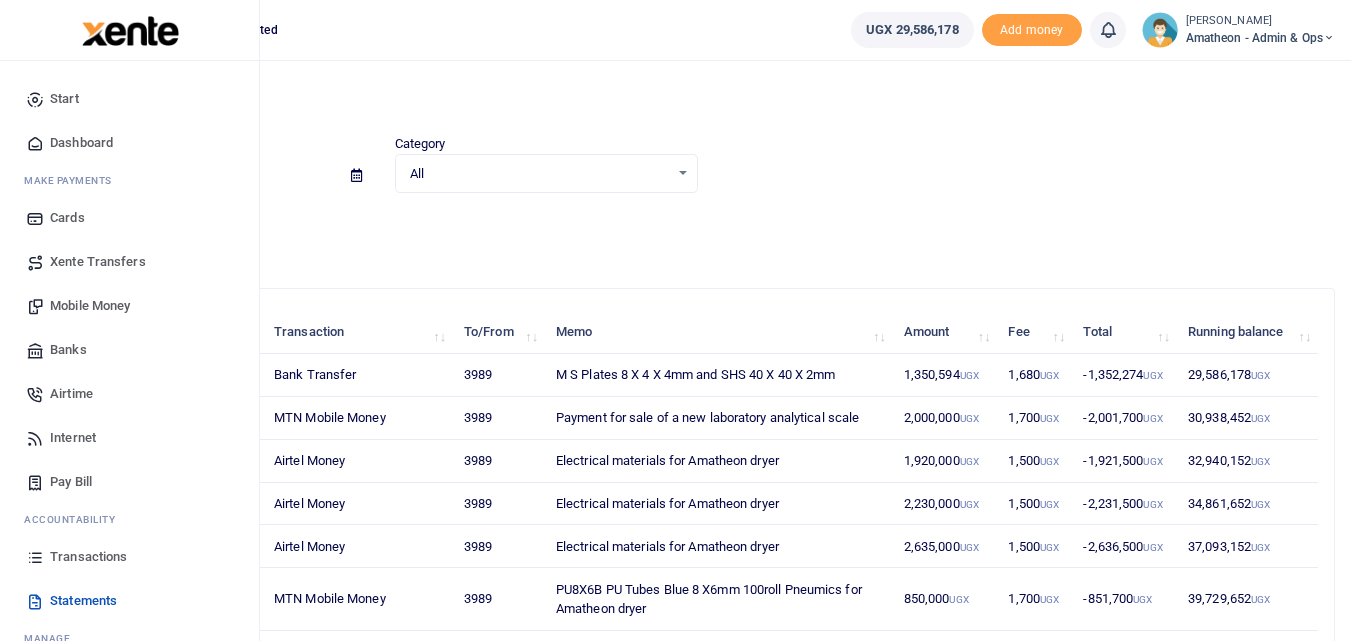 click on "Mobile Money" at bounding box center (90, 306) 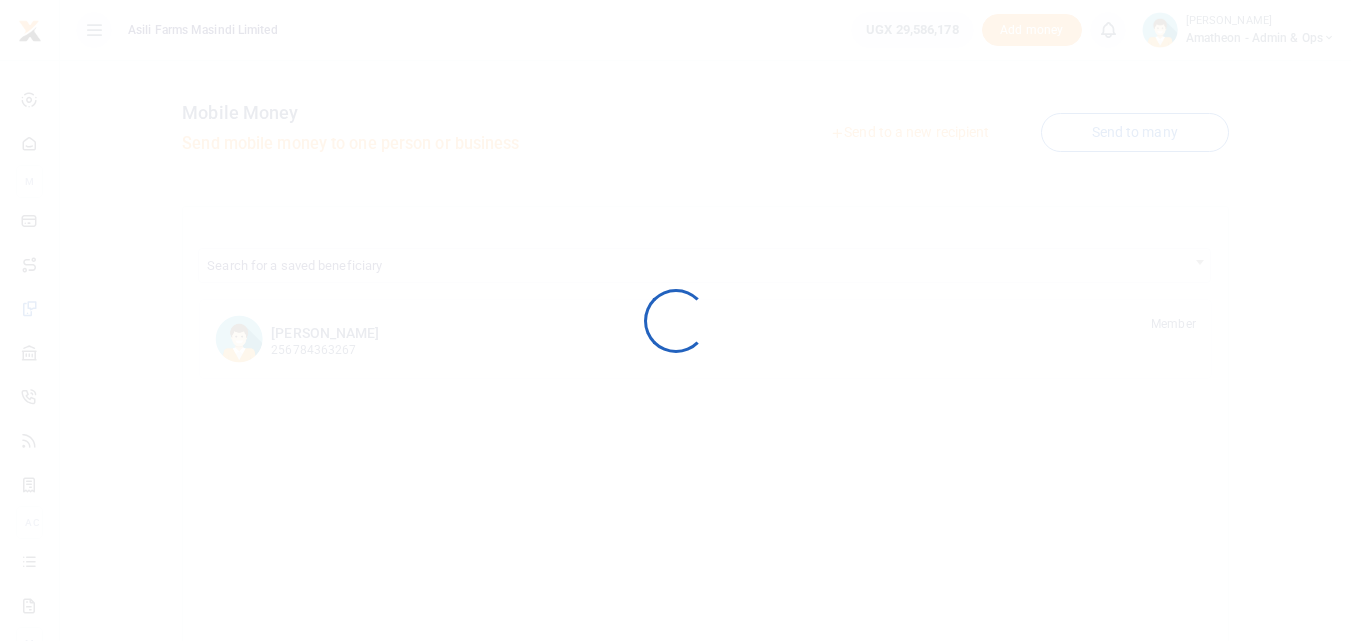 scroll, scrollTop: 0, scrollLeft: 0, axis: both 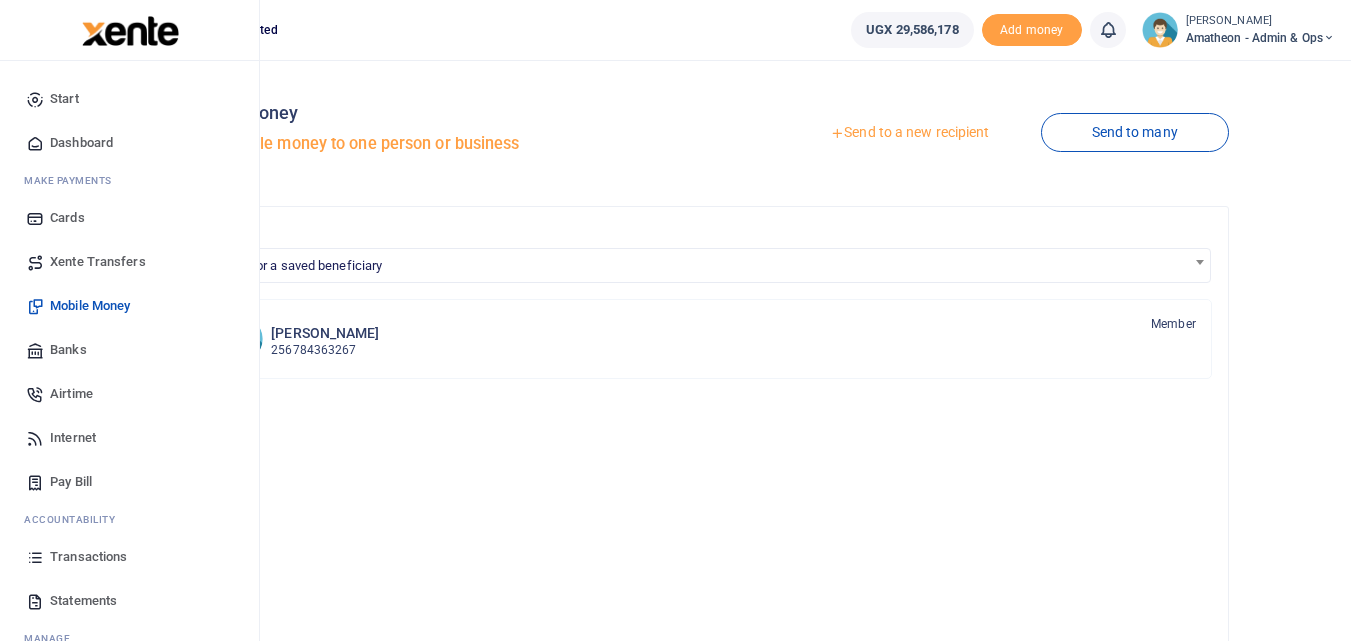 click on "Banks" 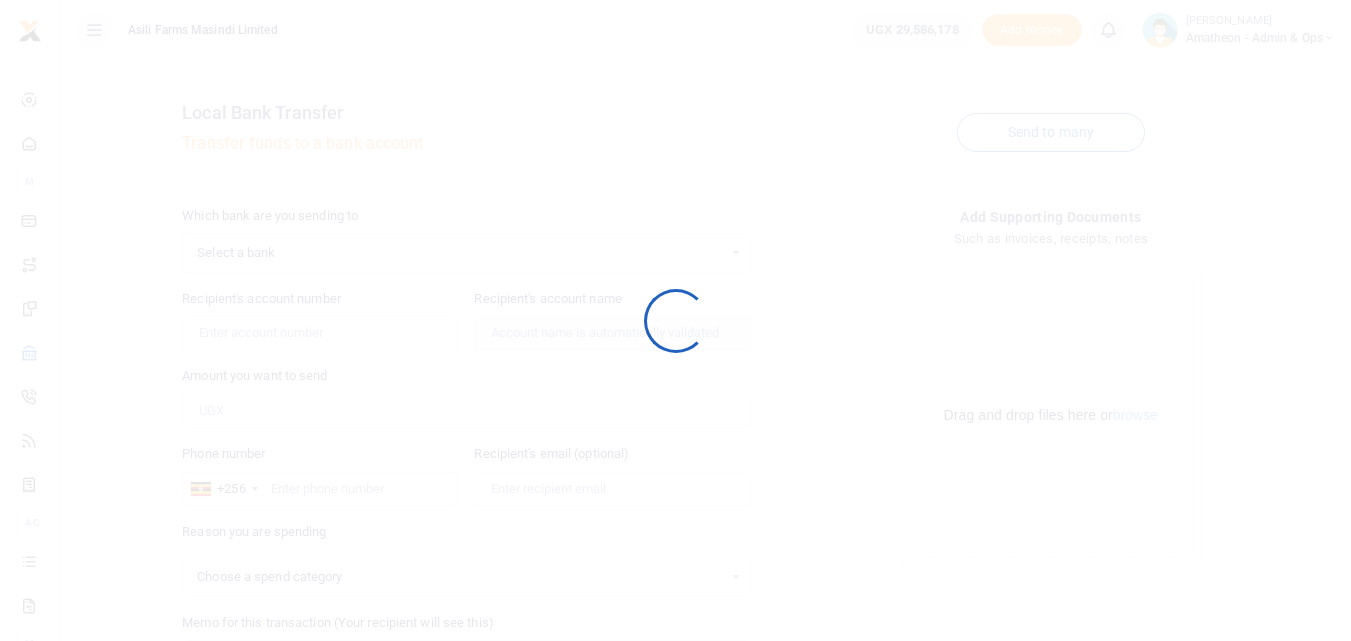 select 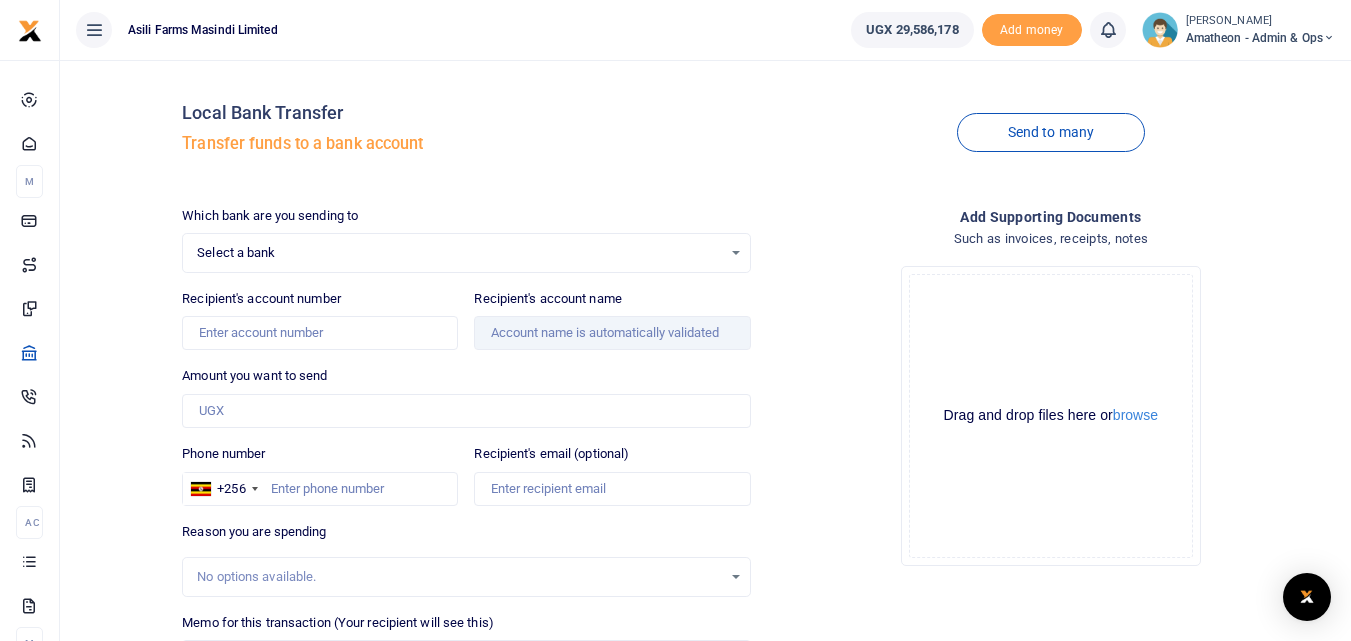 click on "Select a bank Select an option..." at bounding box center (466, 253) 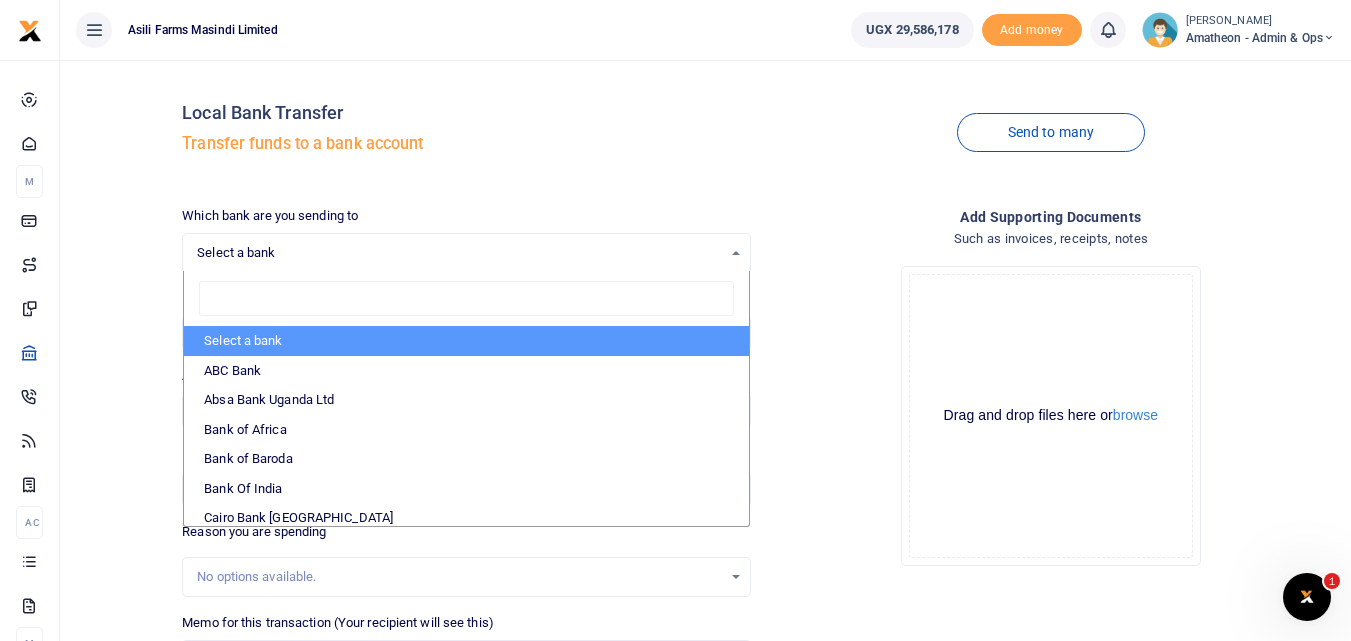 scroll, scrollTop: 0, scrollLeft: 0, axis: both 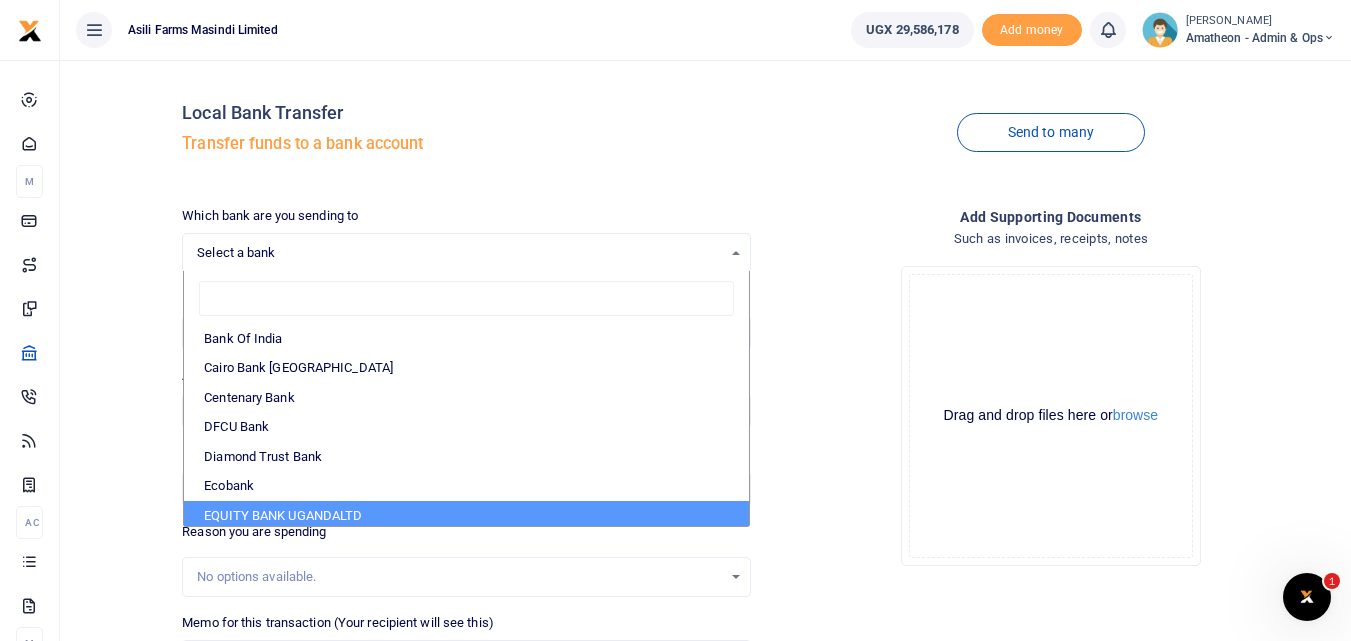 click on "EQUITY BANK UGANDALTD" at bounding box center [466, 516] 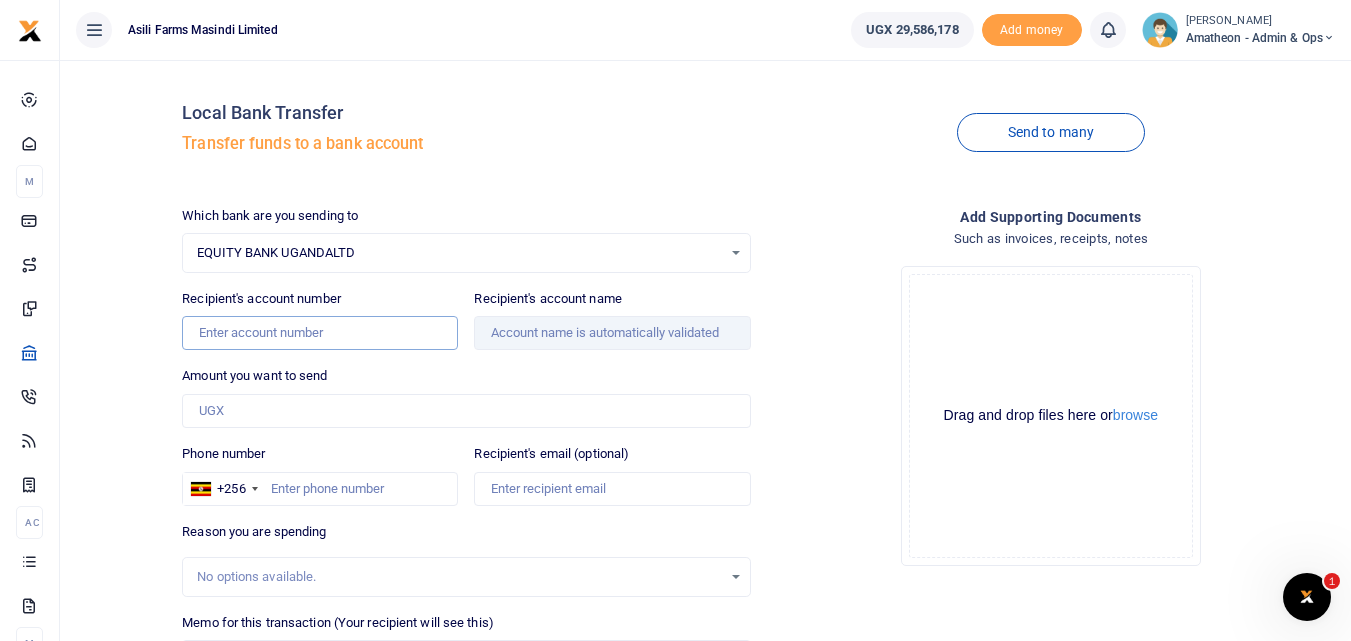 click on "Recipient's account number" at bounding box center (320, 333) 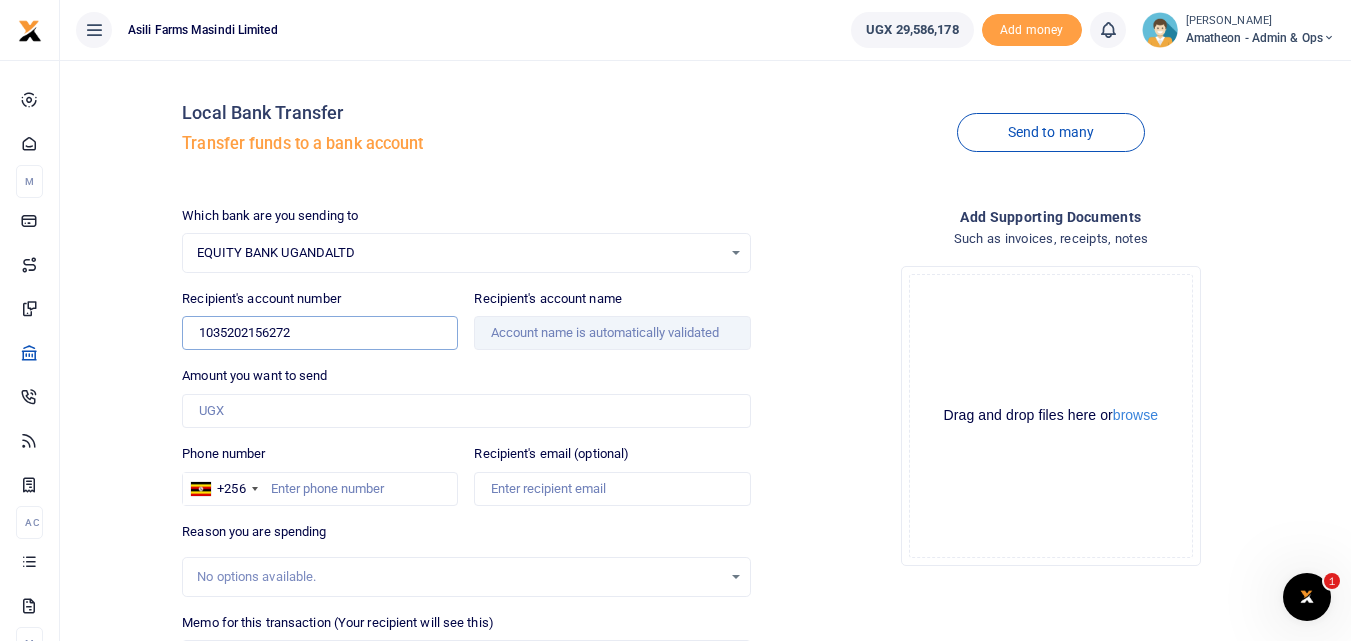 type on "1035202156272" 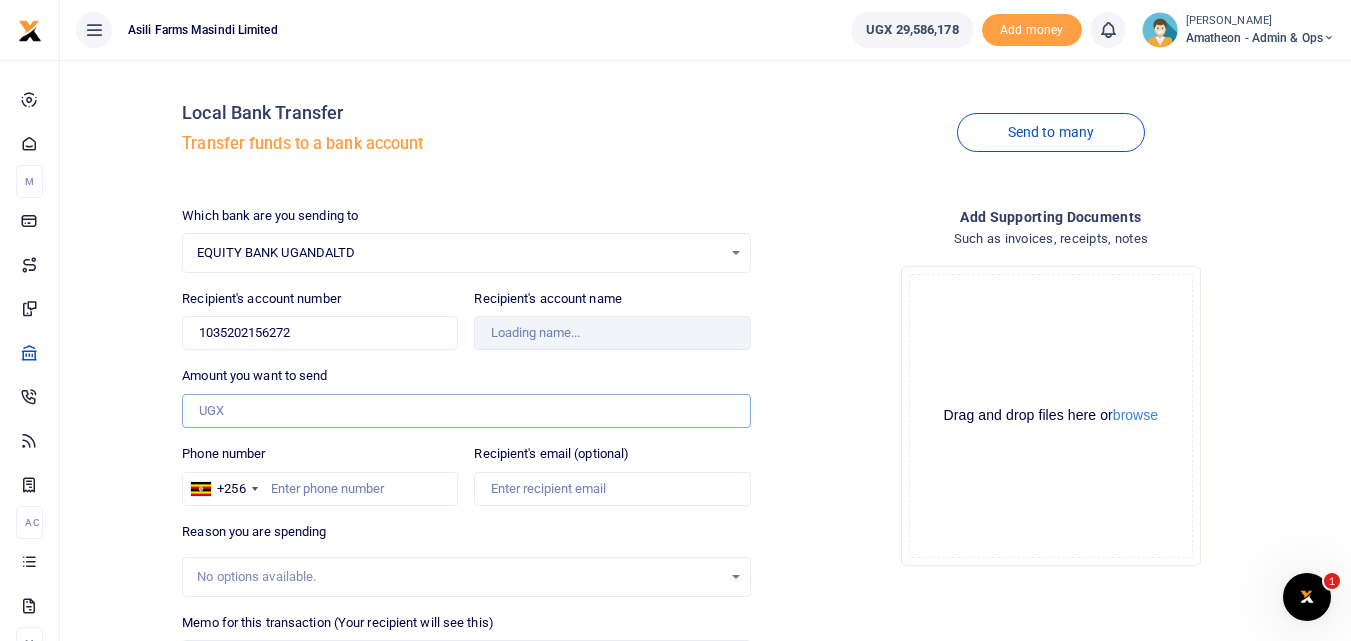 click on "Amount you want to send" at bounding box center [466, 411] 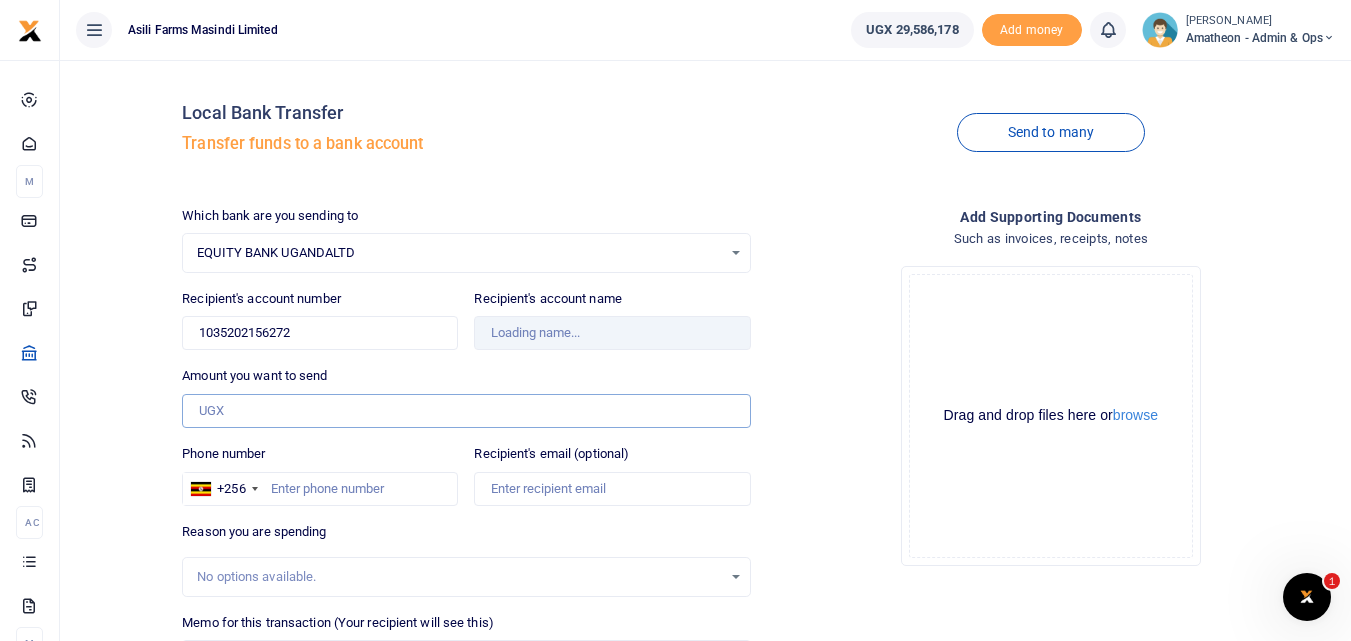 type on "Doshi Hardware (Uganda) Limited" 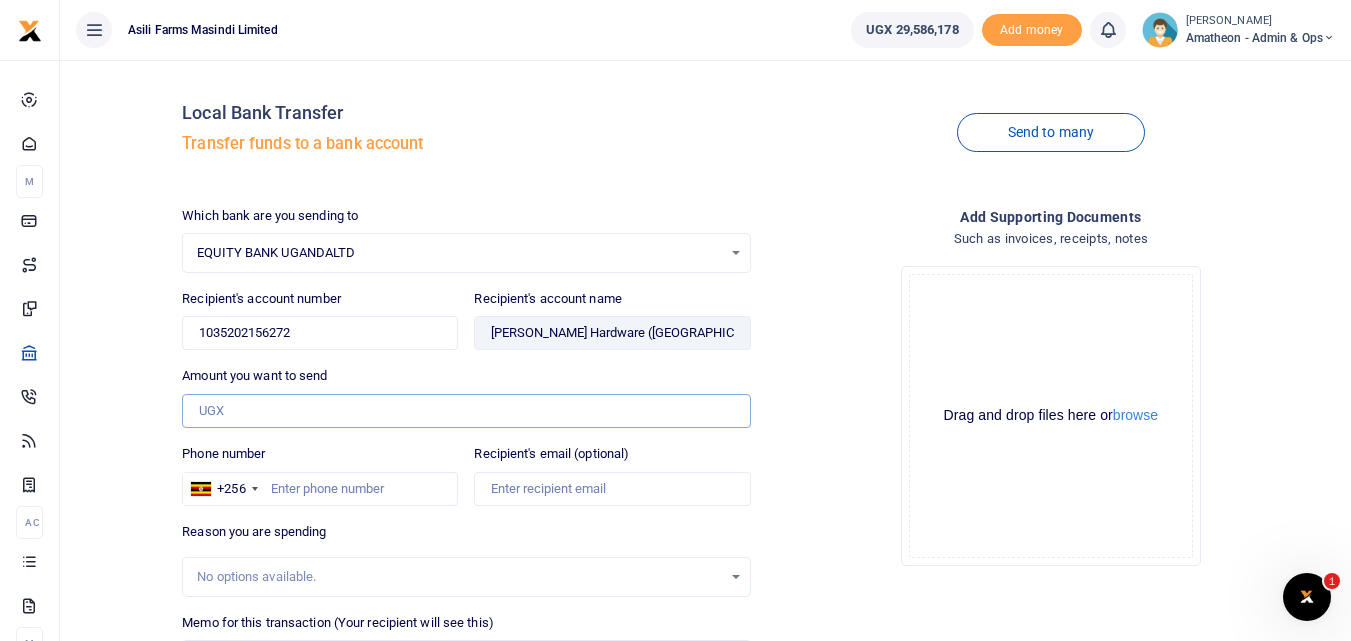 click on "Amount you want to send" at bounding box center [466, 411] 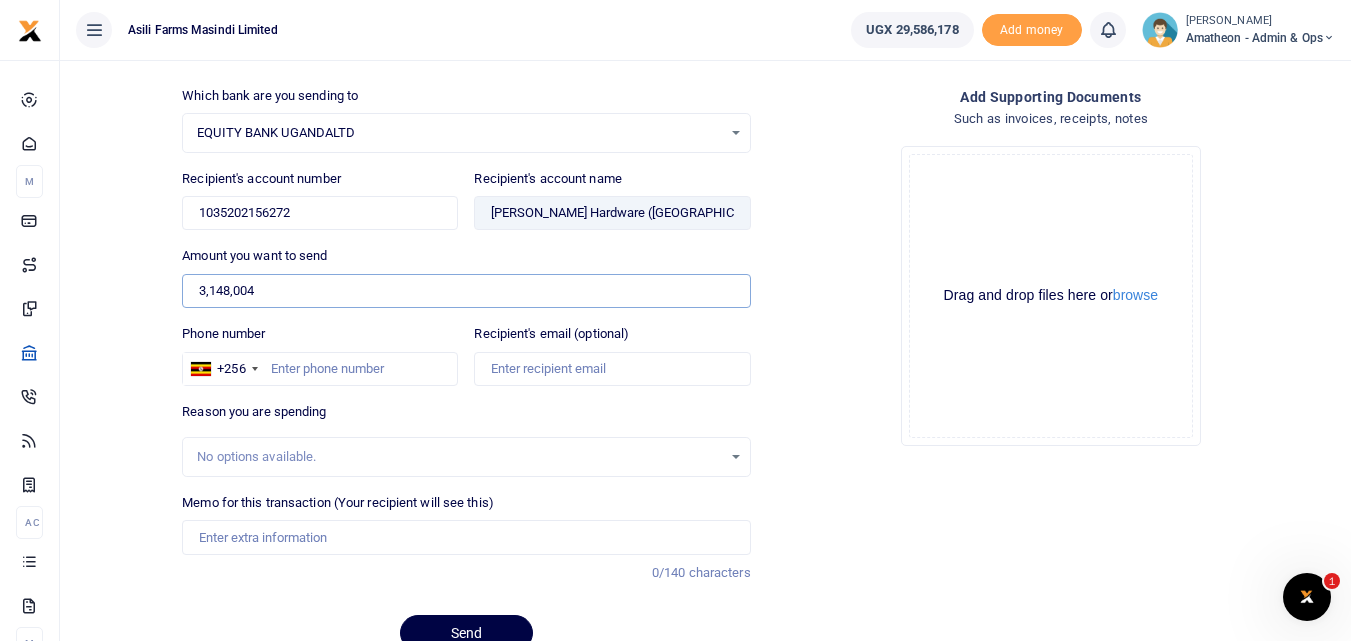 scroll, scrollTop: 123, scrollLeft: 0, axis: vertical 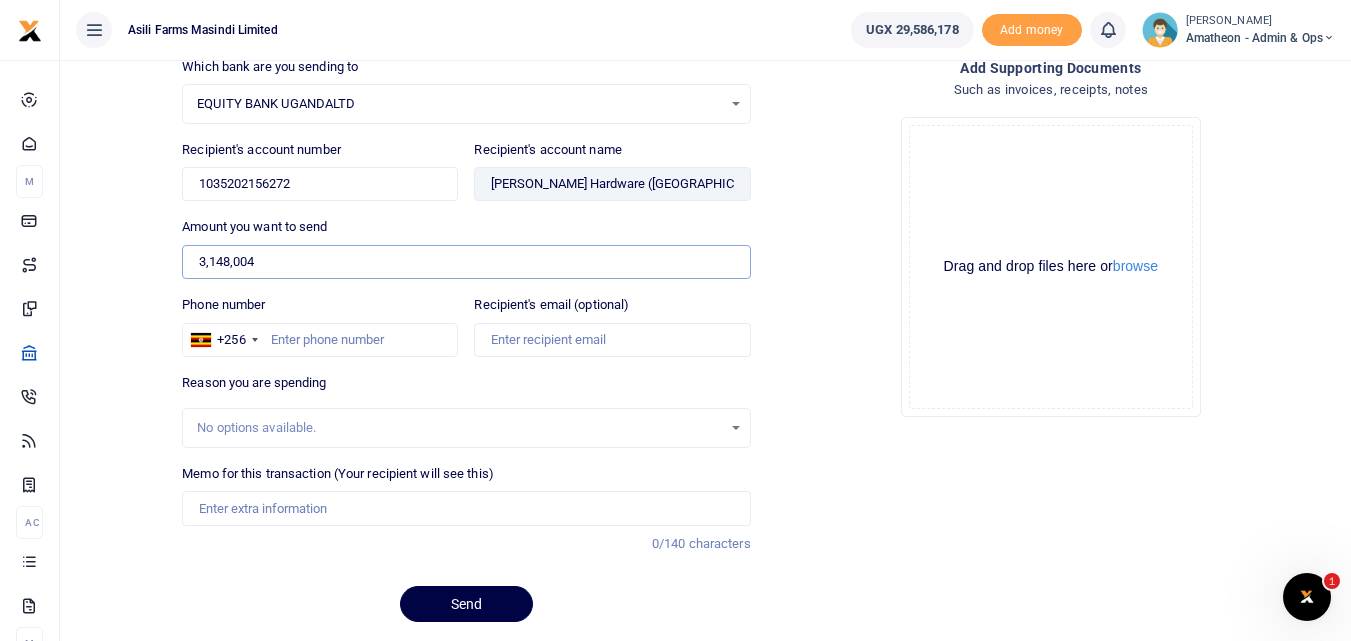 type on "3,148,004" 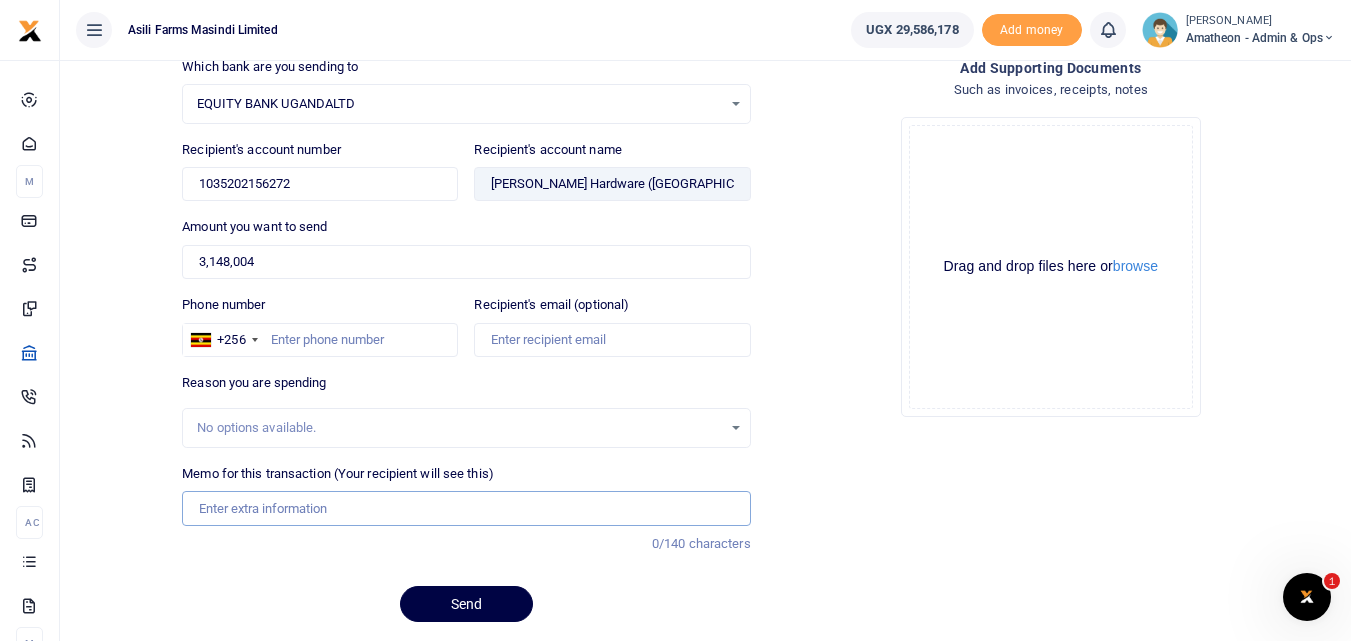 click on "Memo for this transaction (Your recipient will see this)" at bounding box center (466, 508) 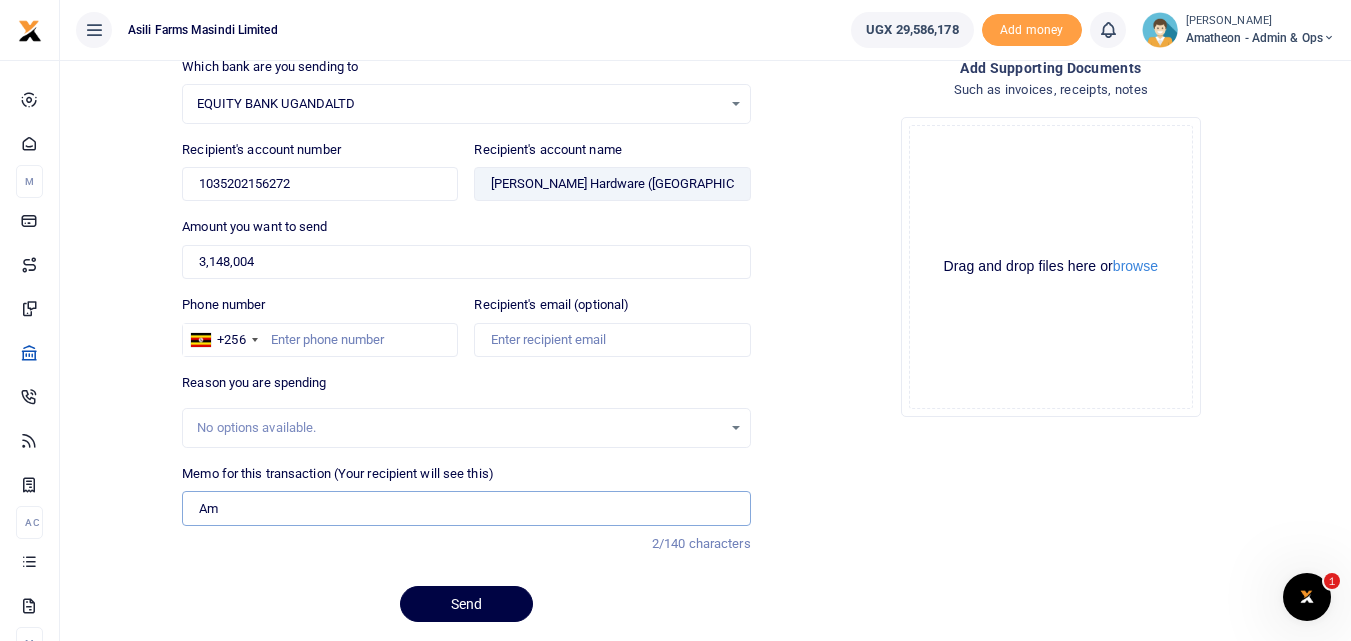 type on "A" 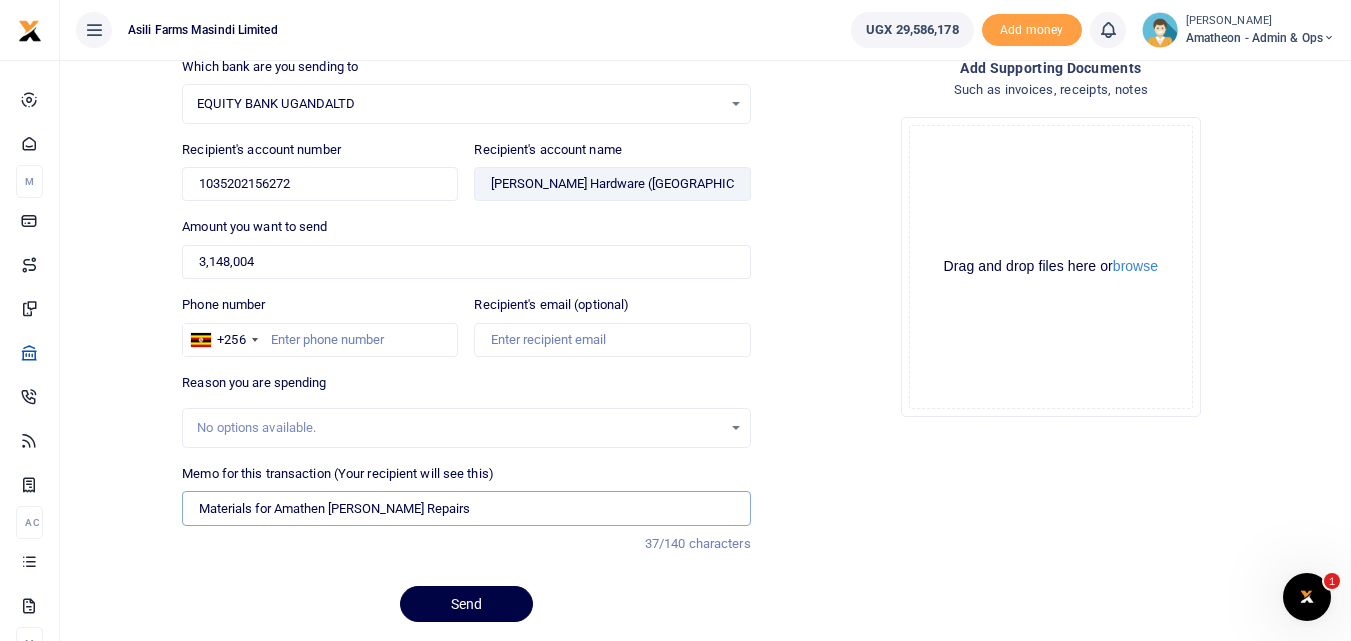 type on "Materials for Amathen Hopper Repairs" 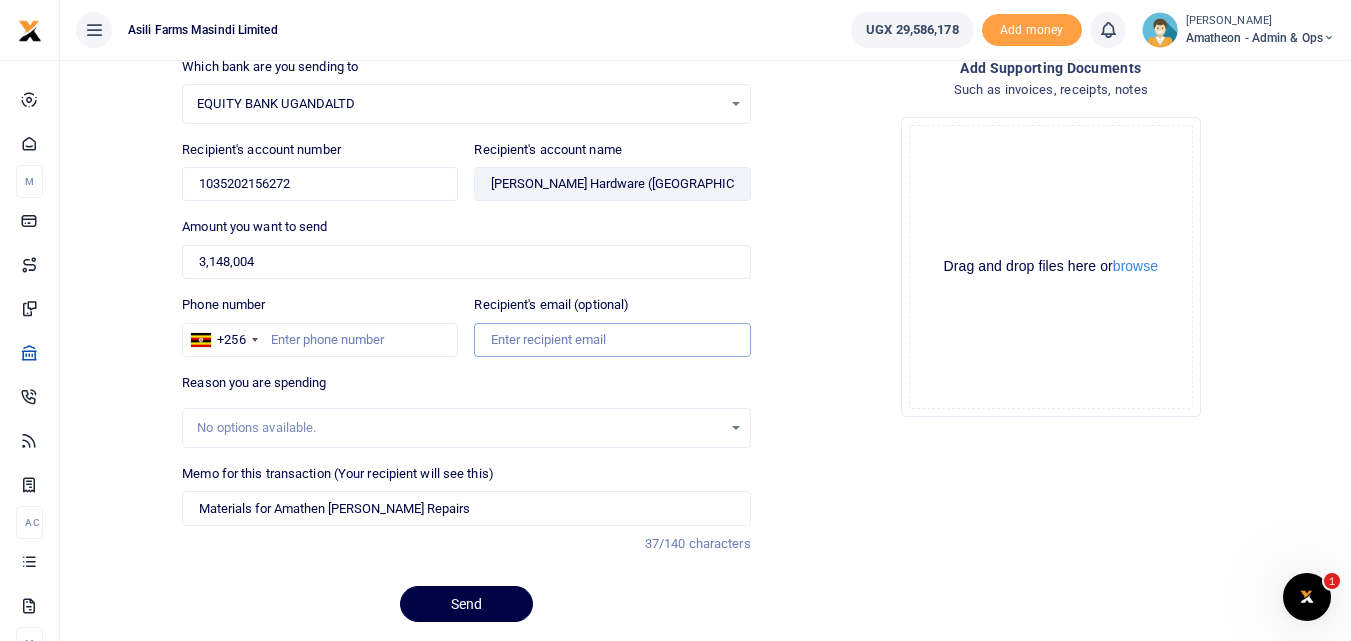 click on "Recipient's email (optional)" at bounding box center [612, 340] 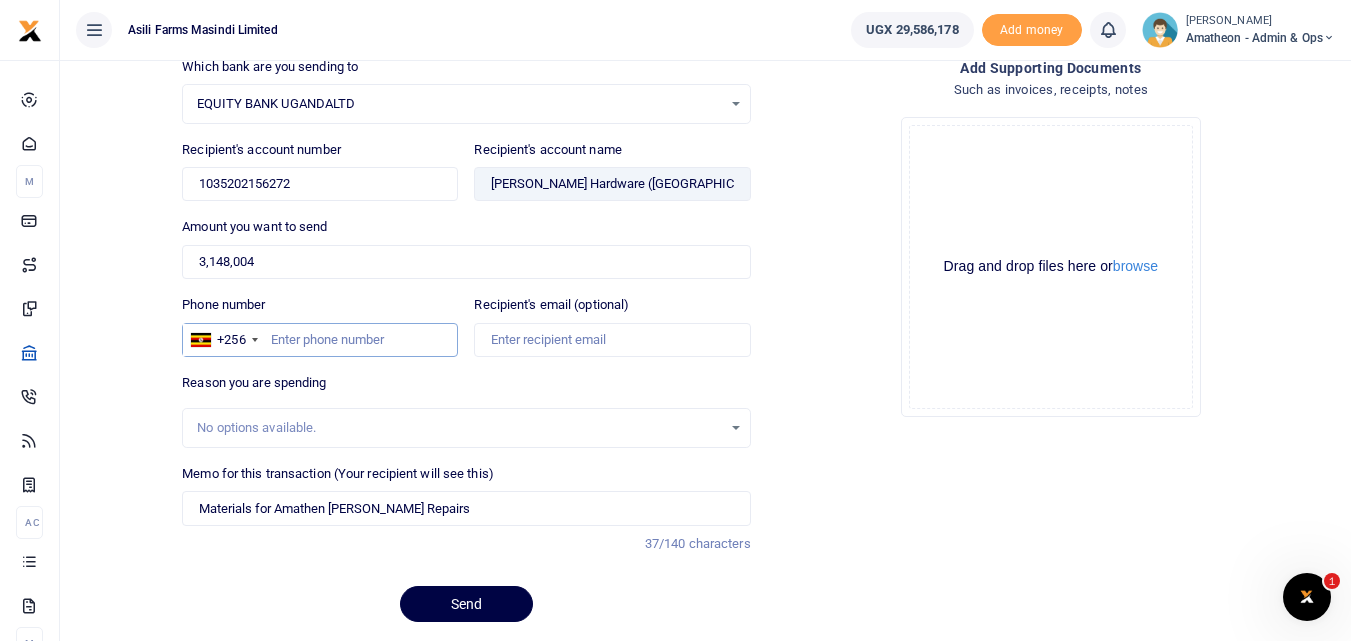 click on "Phone number" at bounding box center (320, 340) 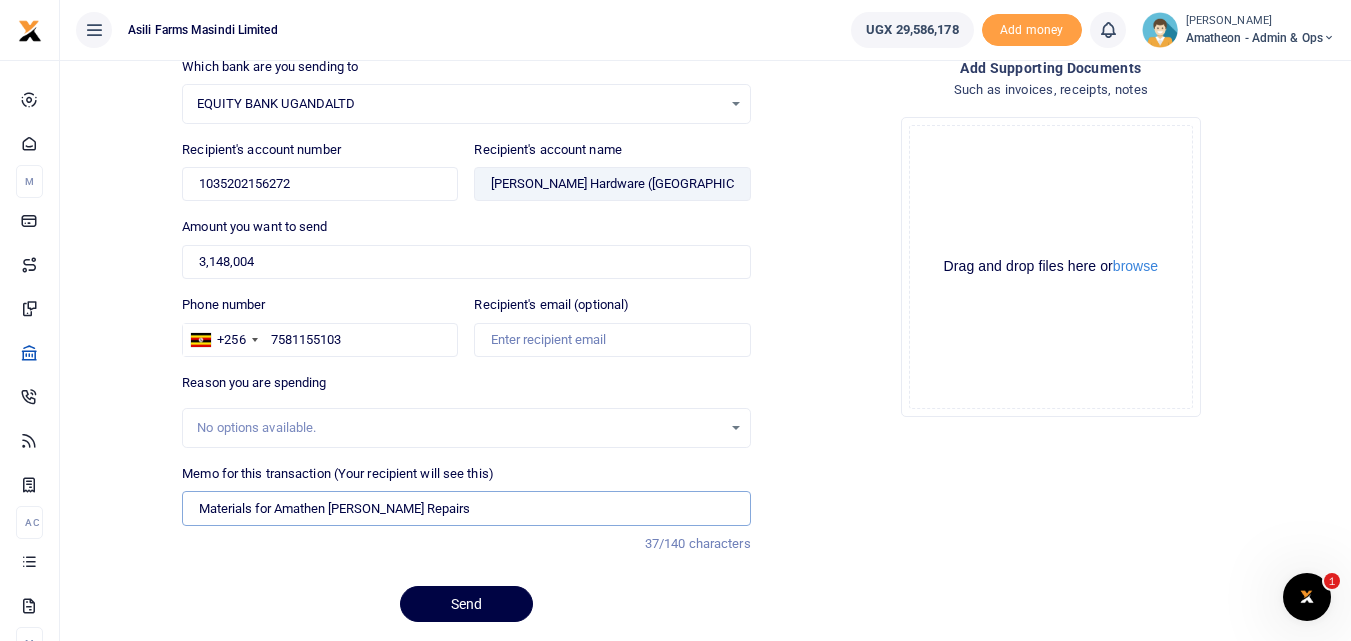 click on "Materials for Amathen Hopper Repairs" at bounding box center [466, 508] 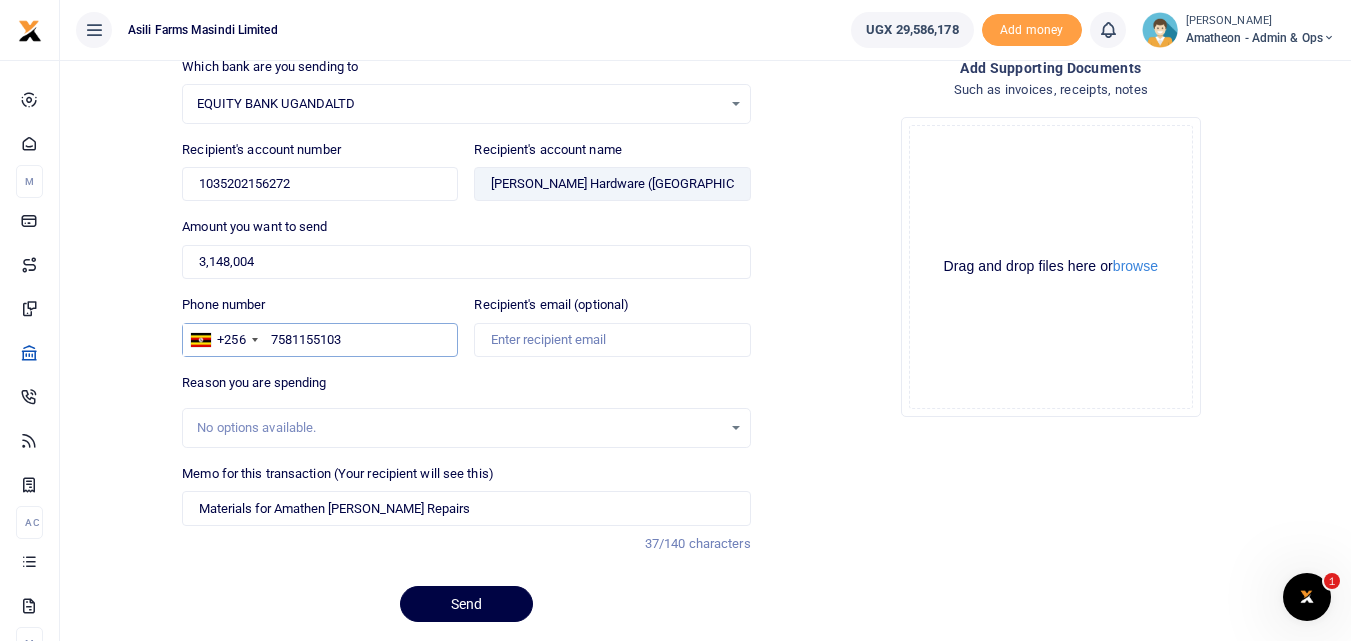 click on "7581155103" at bounding box center (320, 340) 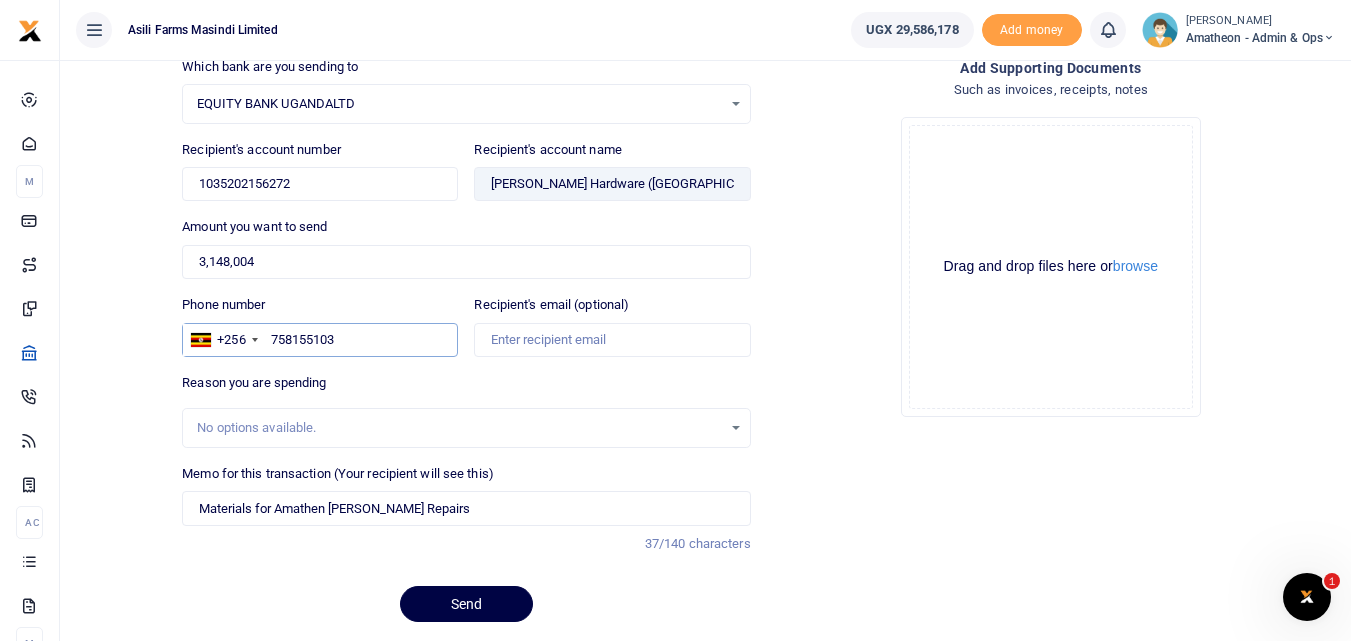 click on "758155103" at bounding box center [320, 340] 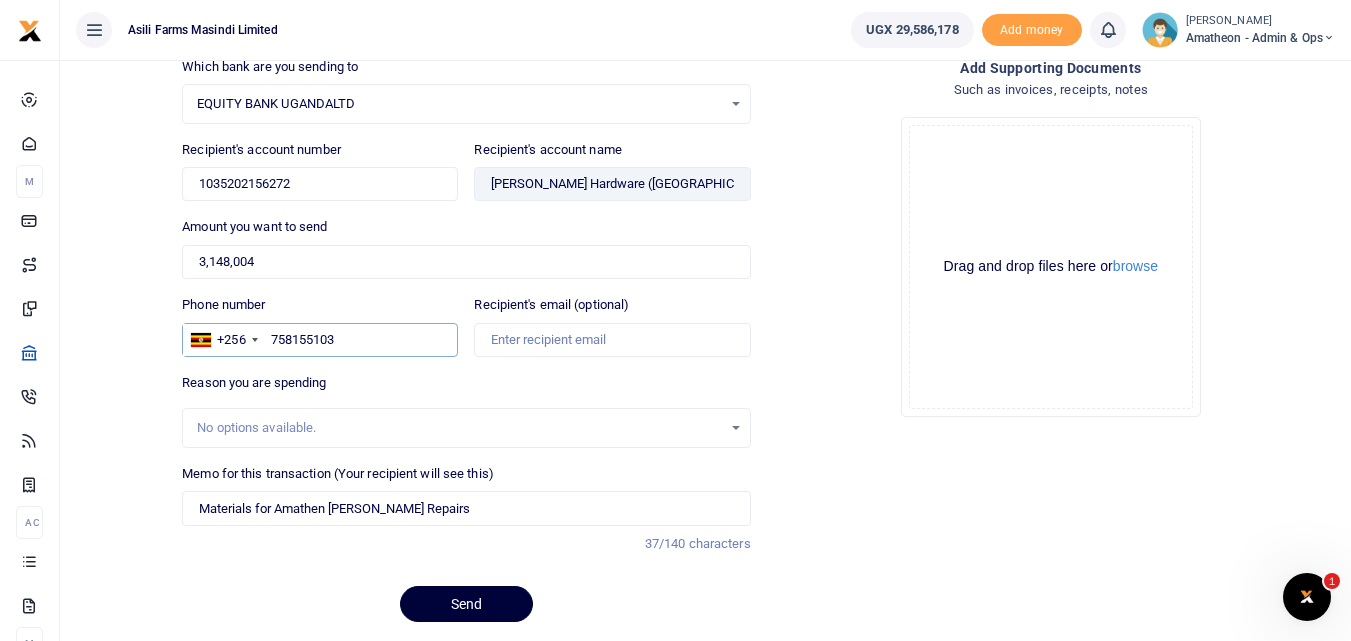 type on "758155103" 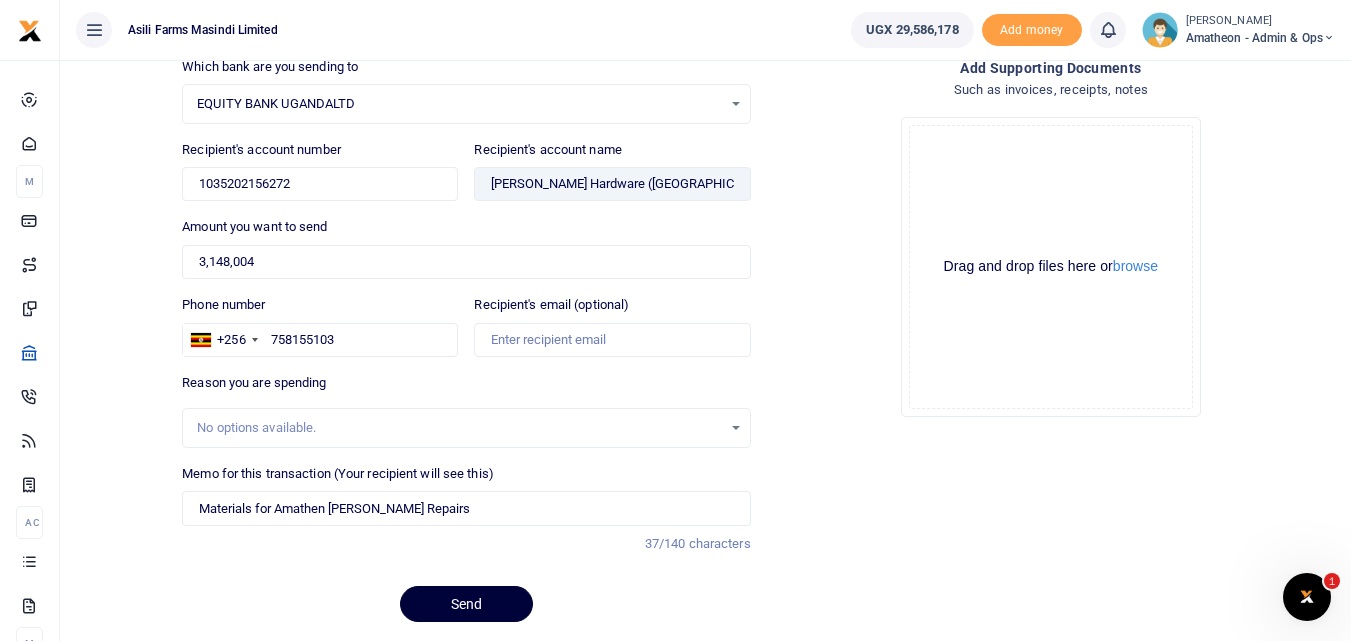 click on "Send" at bounding box center [466, 604] 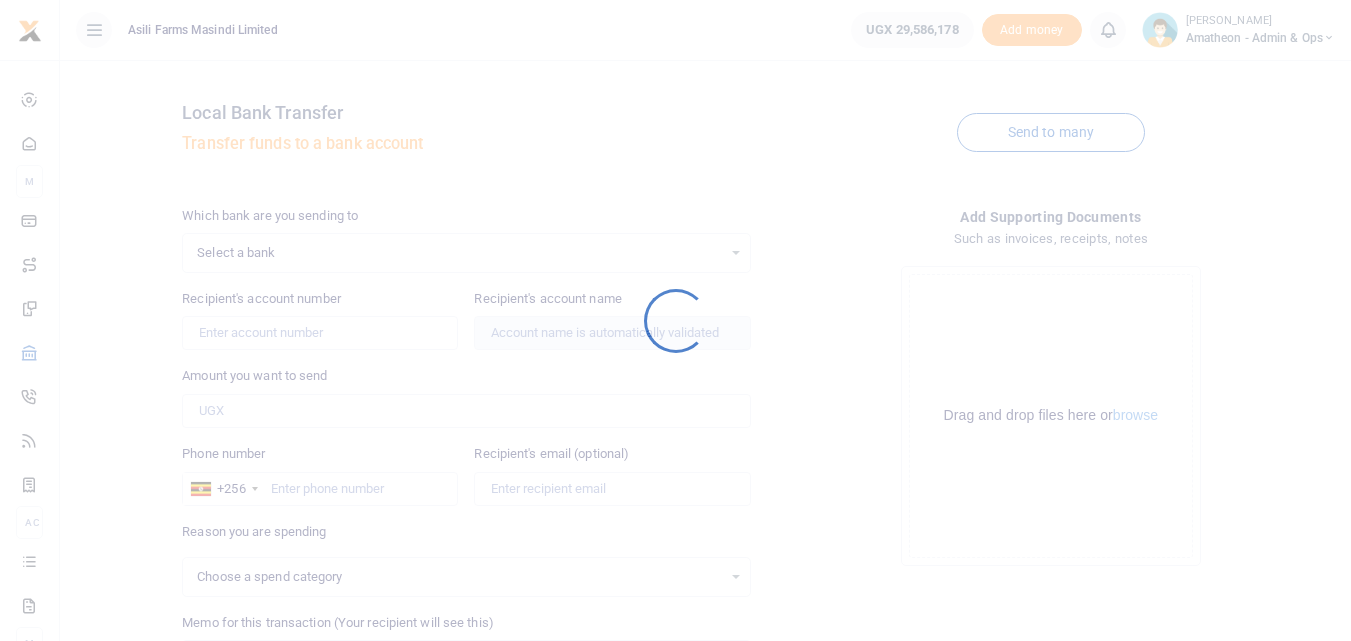 scroll, scrollTop: 149, scrollLeft: 0, axis: vertical 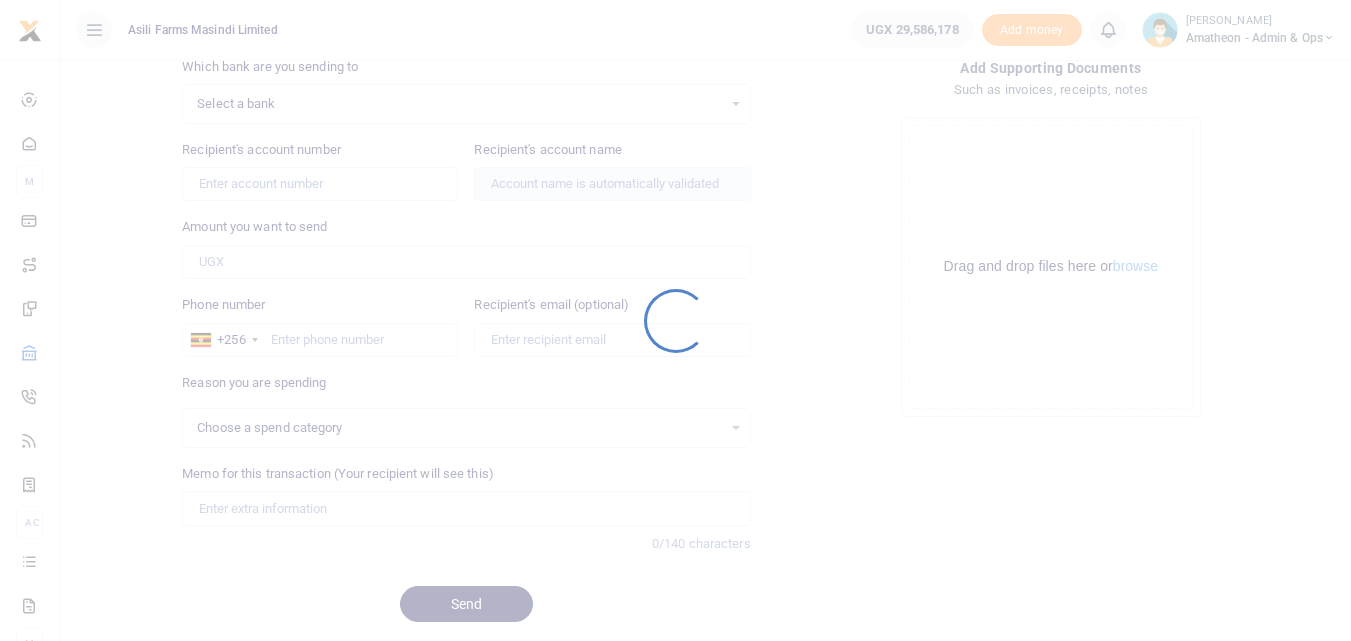 select 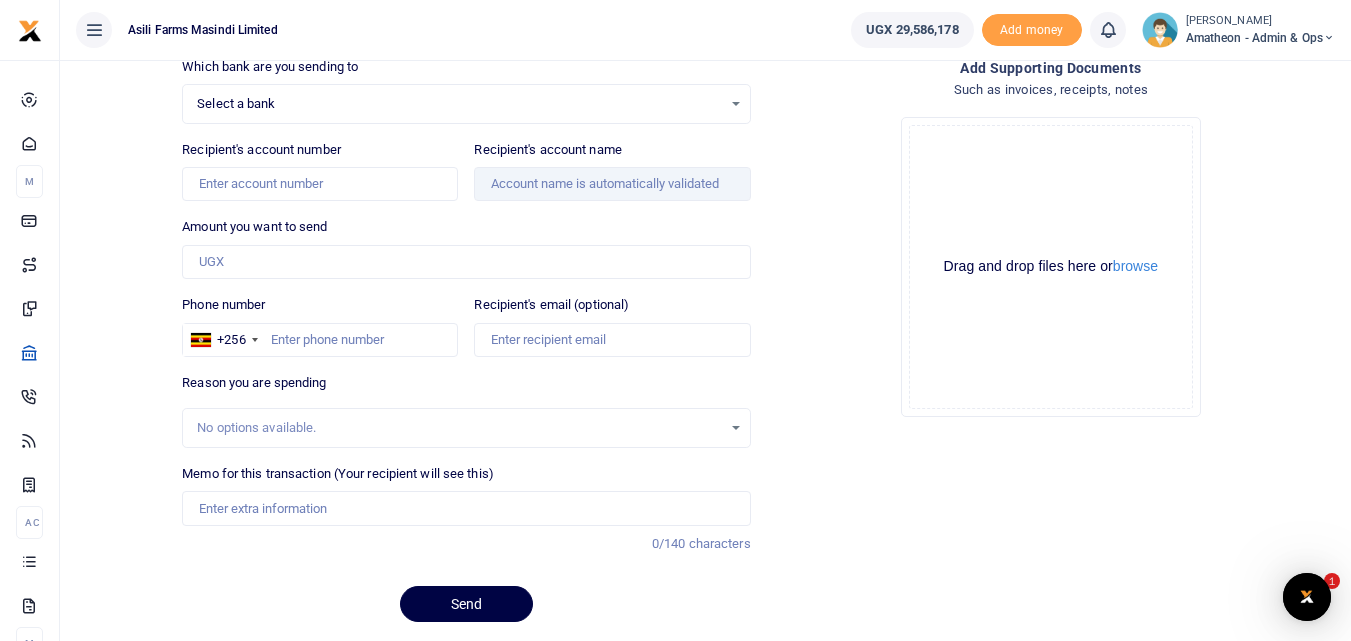 scroll, scrollTop: 0, scrollLeft: 0, axis: both 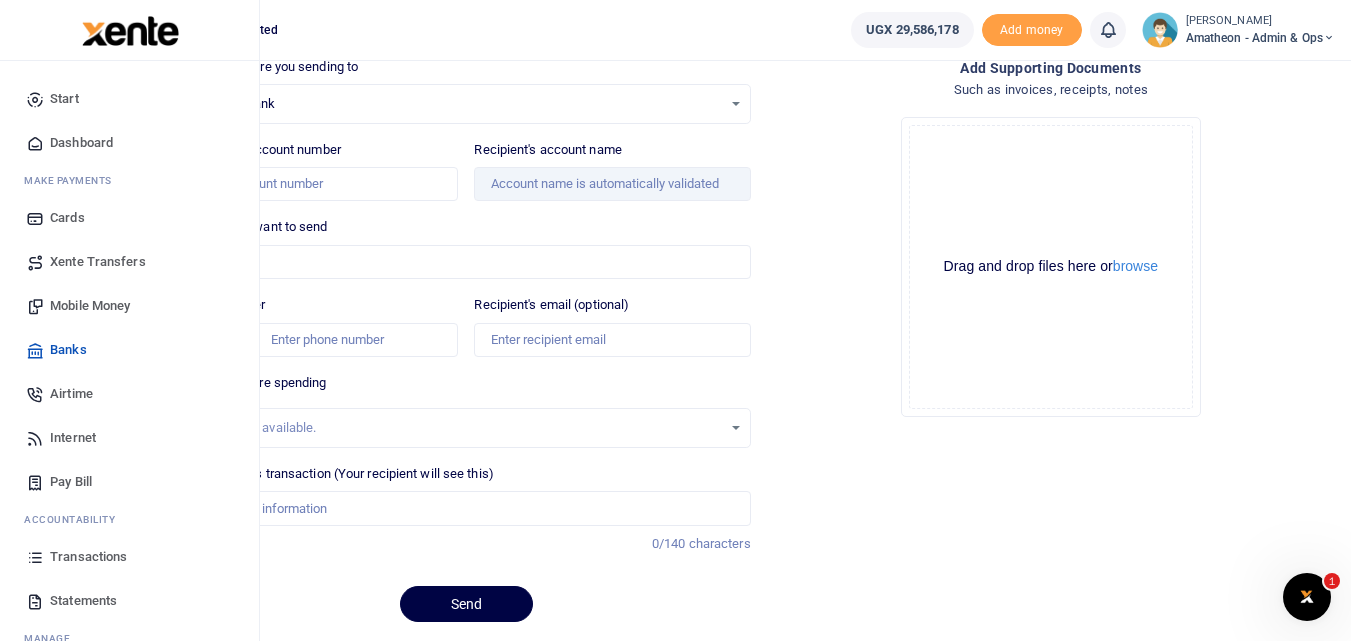 click at bounding box center [35, 557] 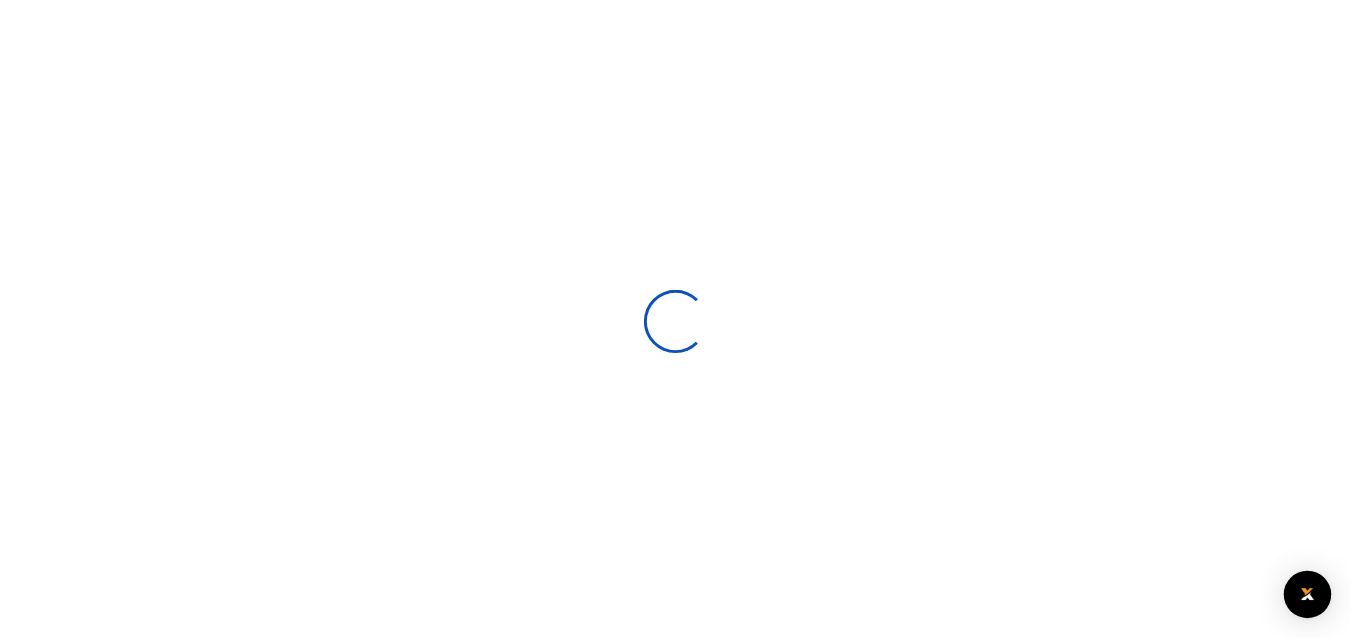 scroll, scrollTop: 0, scrollLeft: 0, axis: both 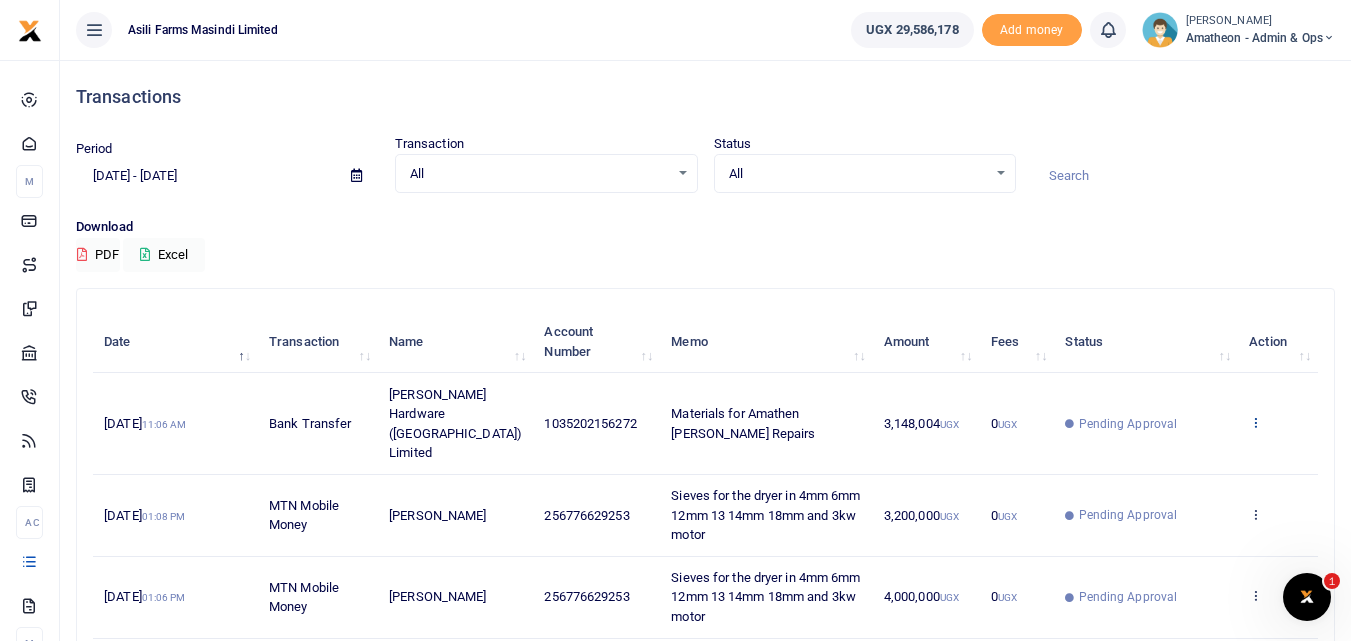 click at bounding box center [1255, 422] 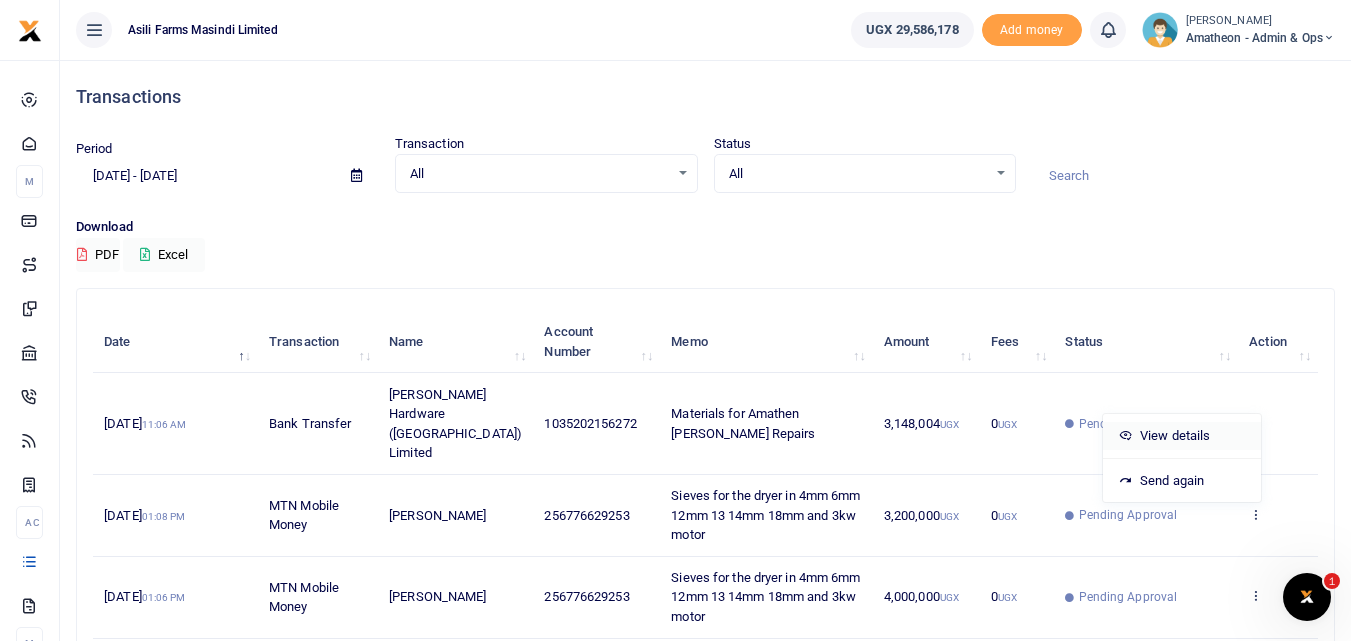 click on "View details" at bounding box center [1182, 436] 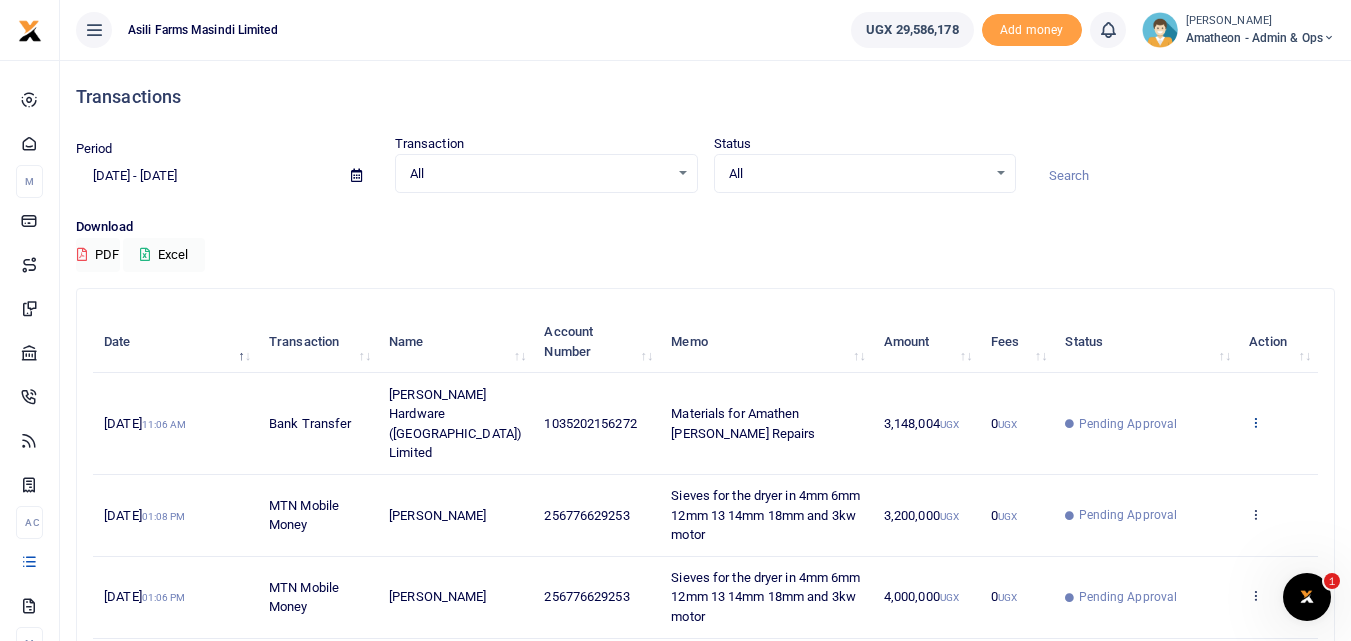 click at bounding box center (1255, 422) 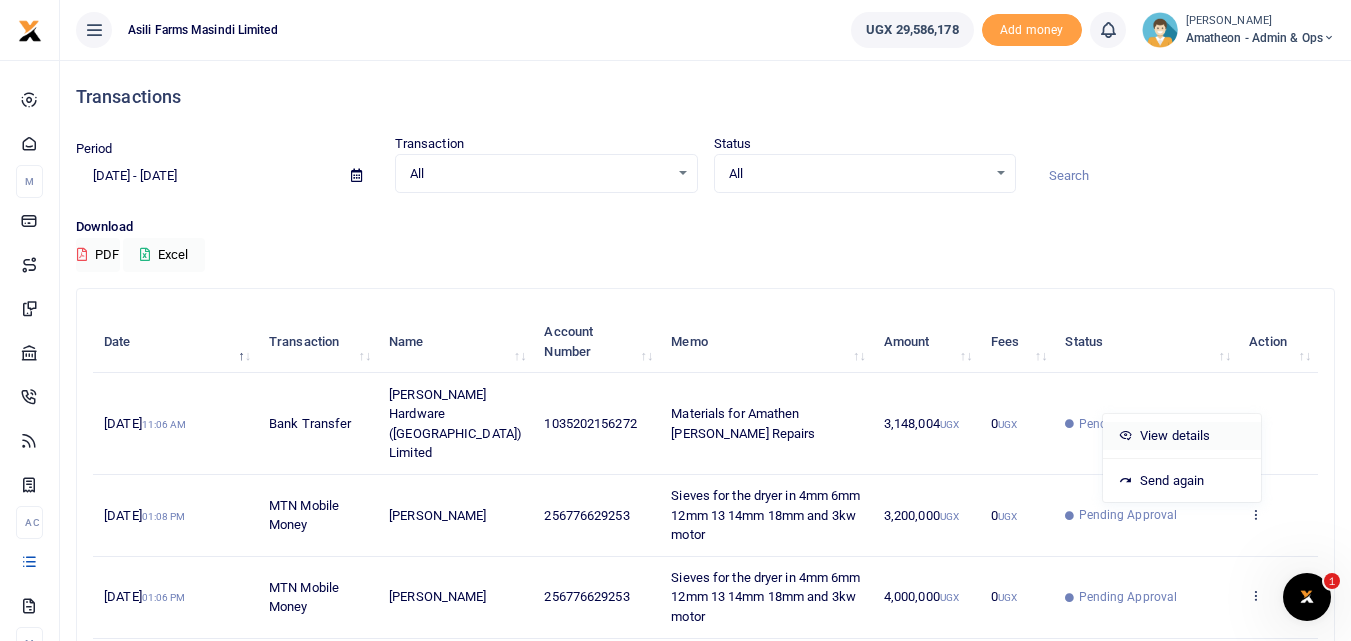 click on "View details" at bounding box center (1182, 436) 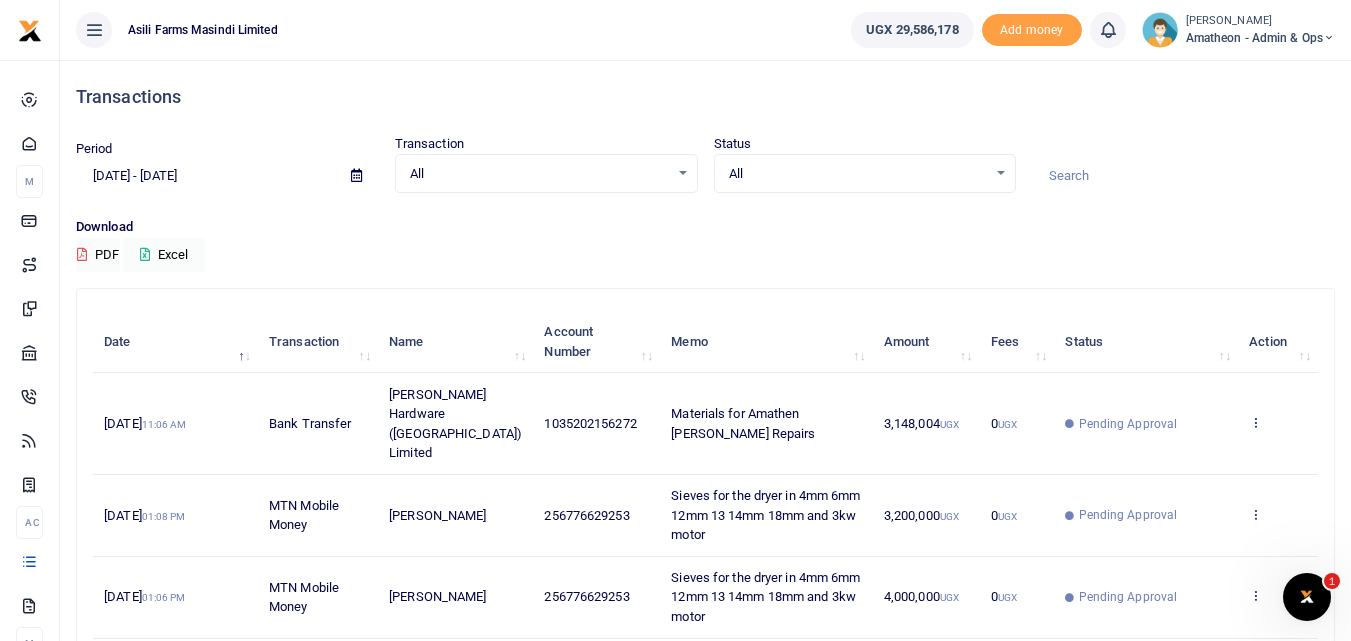 click at bounding box center [1255, 422] 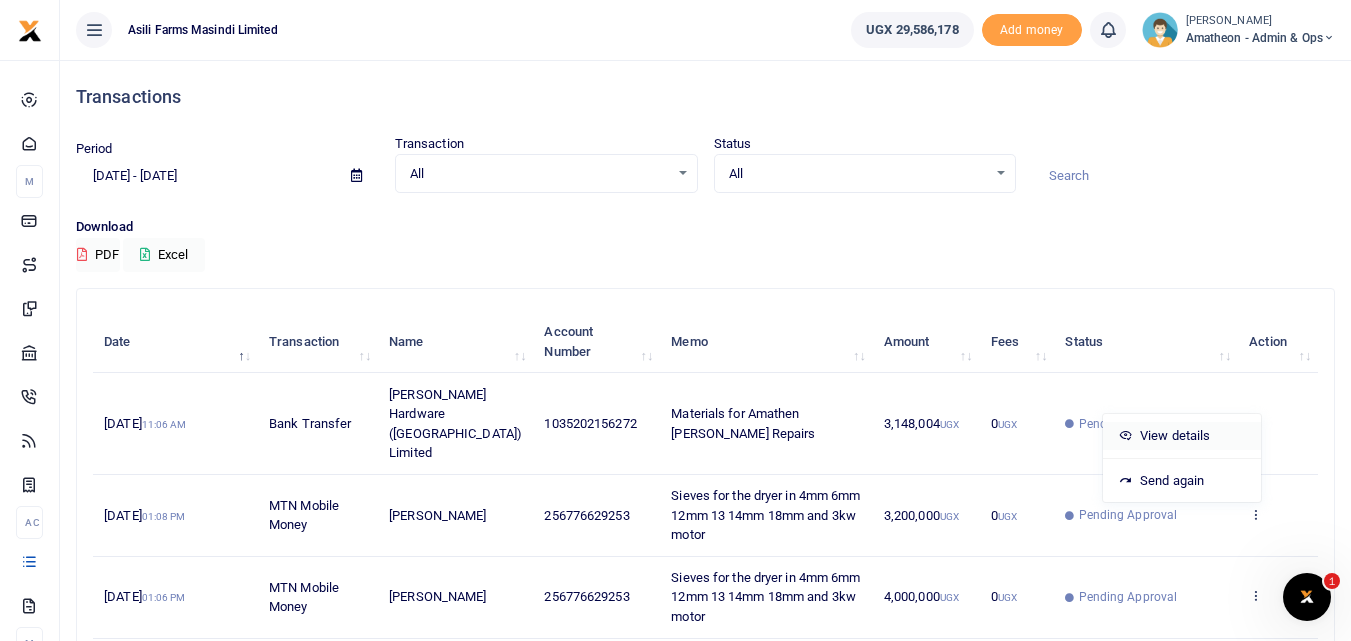 click on "View details" at bounding box center (1182, 436) 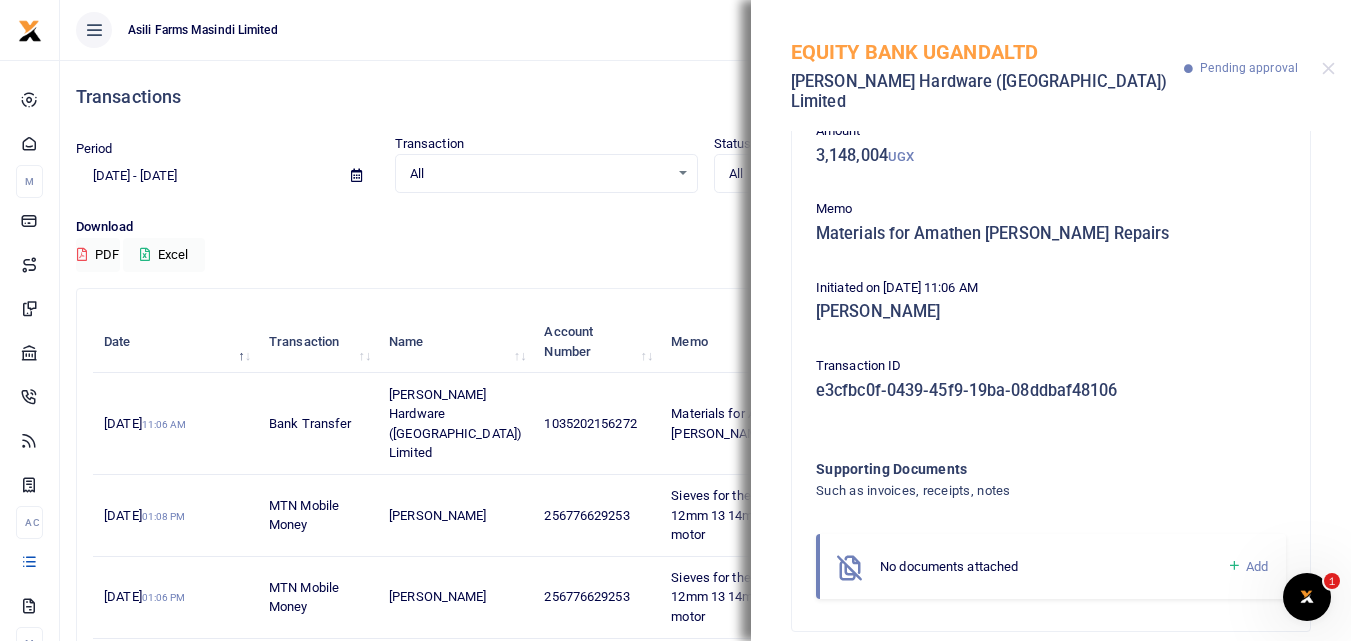 scroll, scrollTop: 119, scrollLeft: 0, axis: vertical 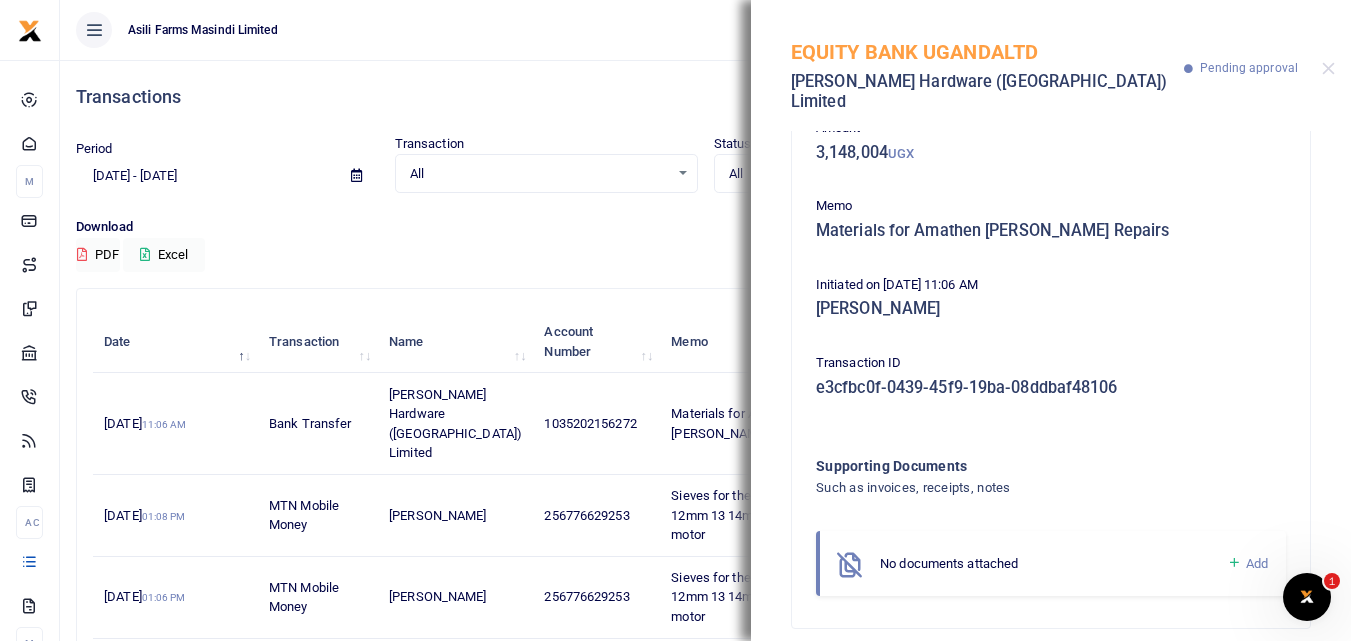 click on "Add" at bounding box center (1247, 563) 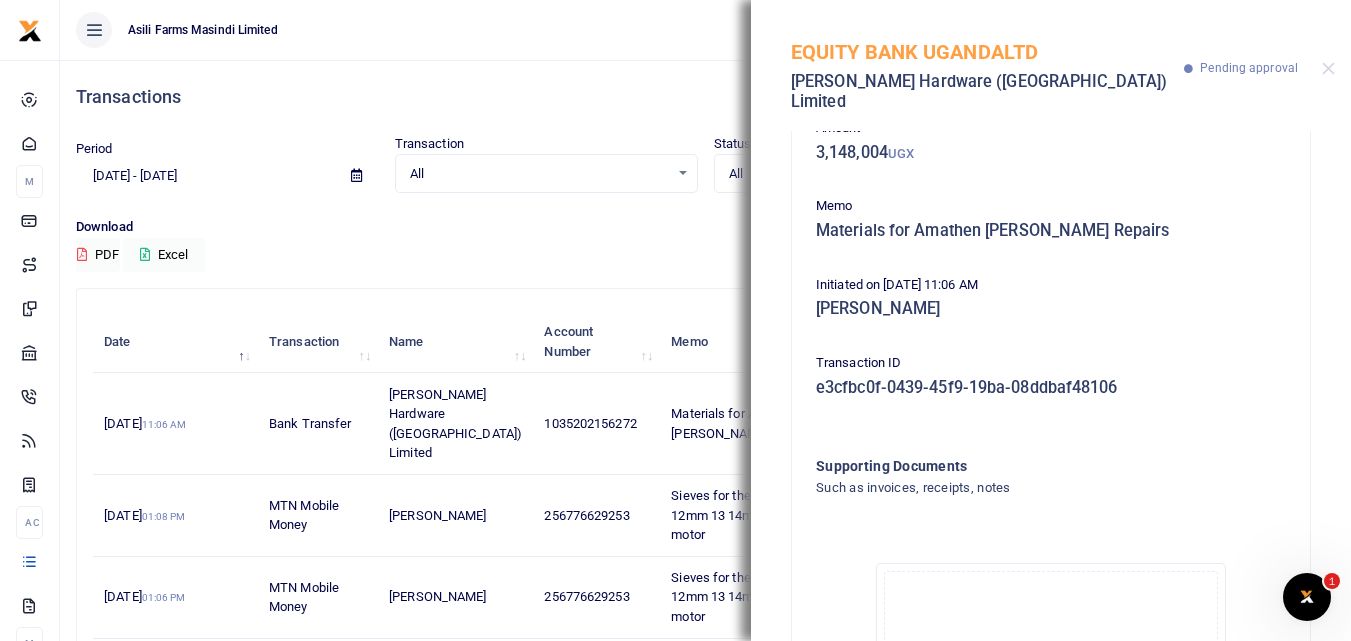 scroll, scrollTop: 345, scrollLeft: 0, axis: vertical 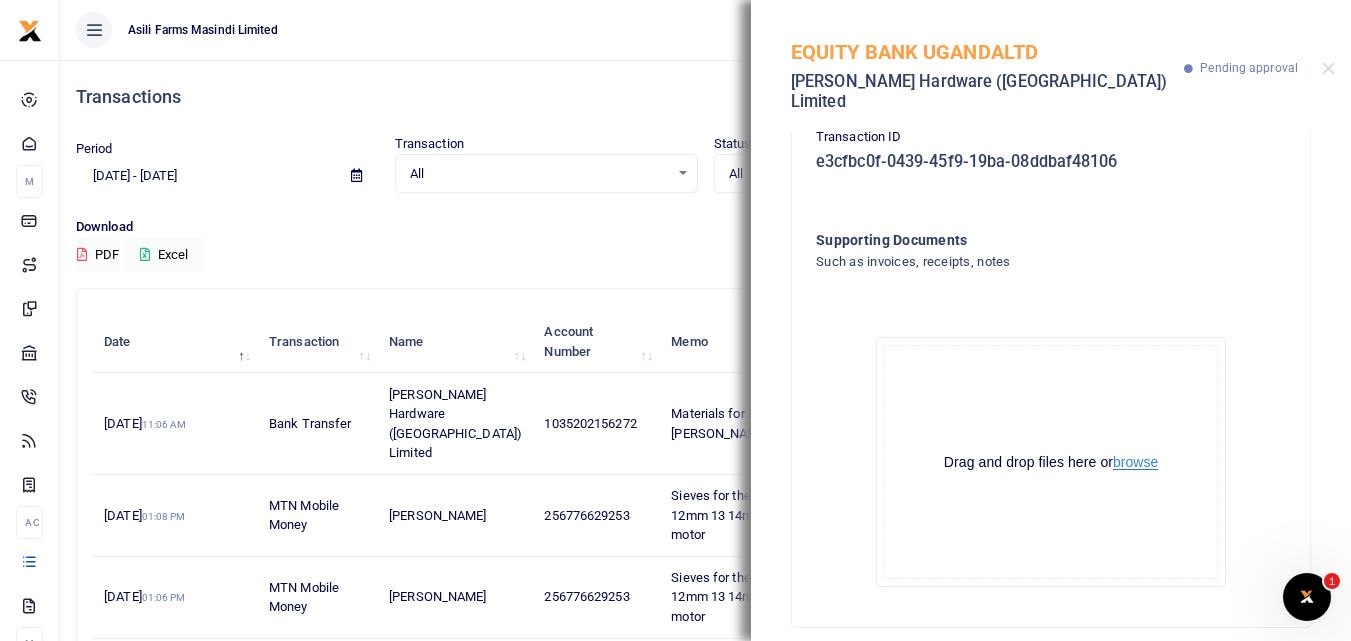 click on "browse" at bounding box center (1135, 462) 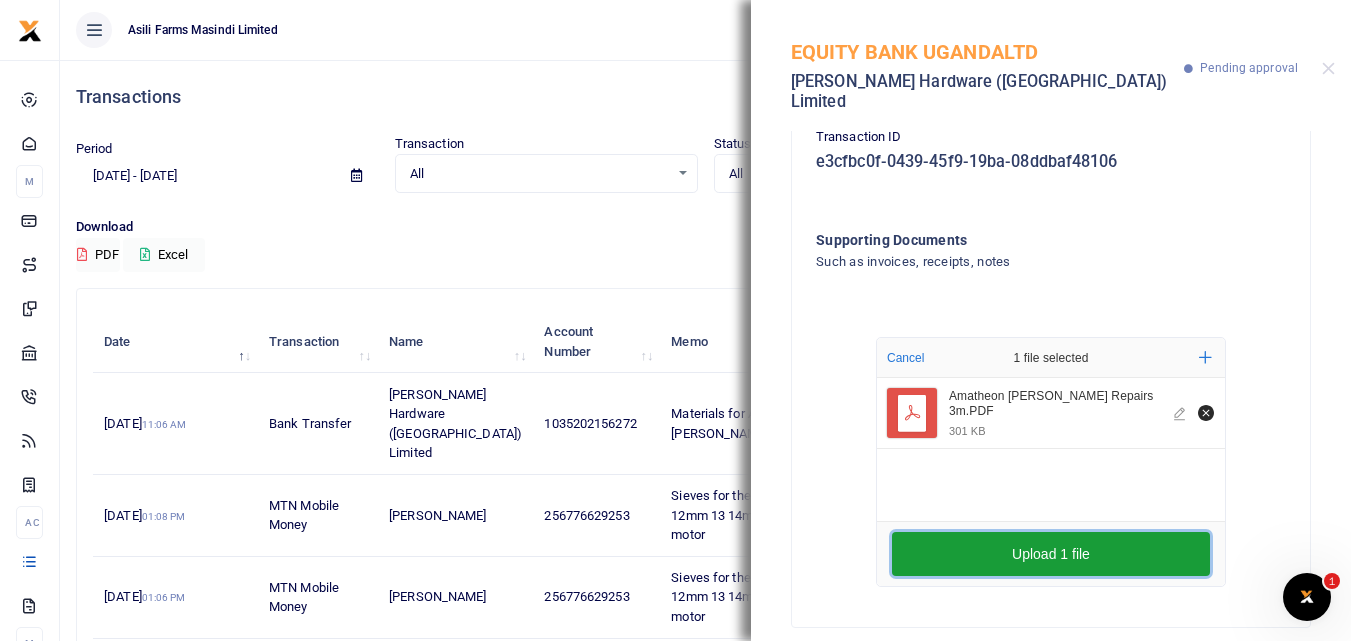 click on "Upload 1 file" at bounding box center [1051, 554] 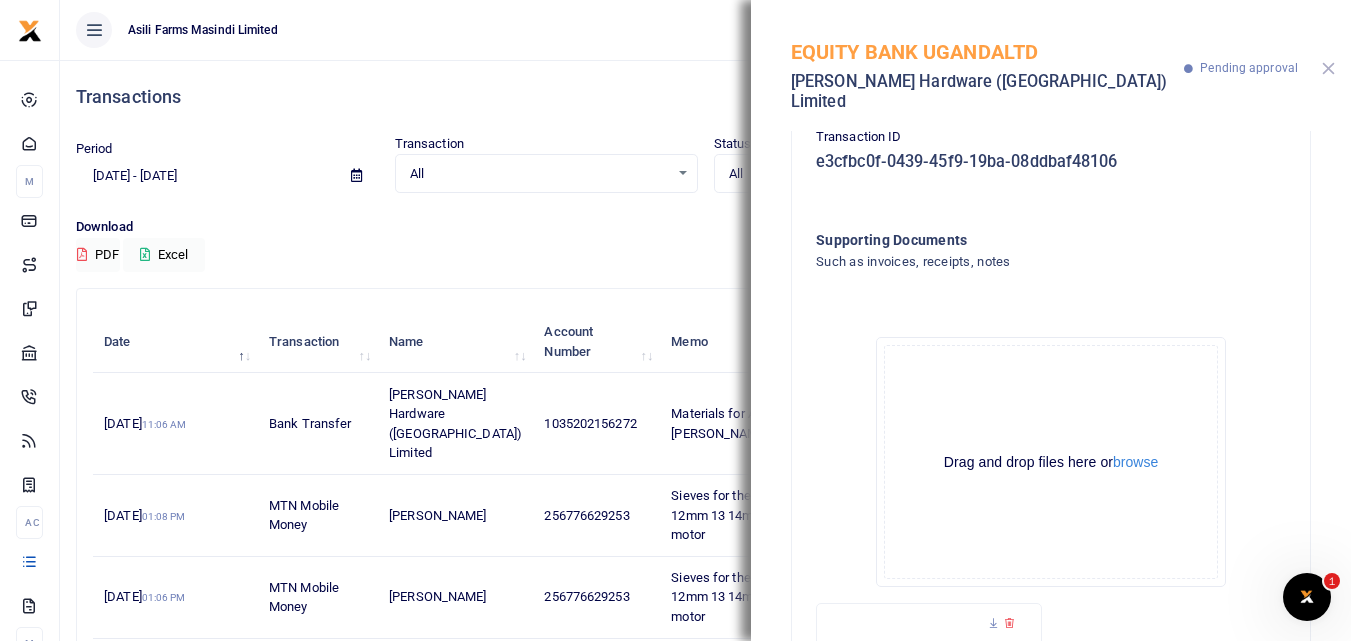 click at bounding box center (1328, 68) 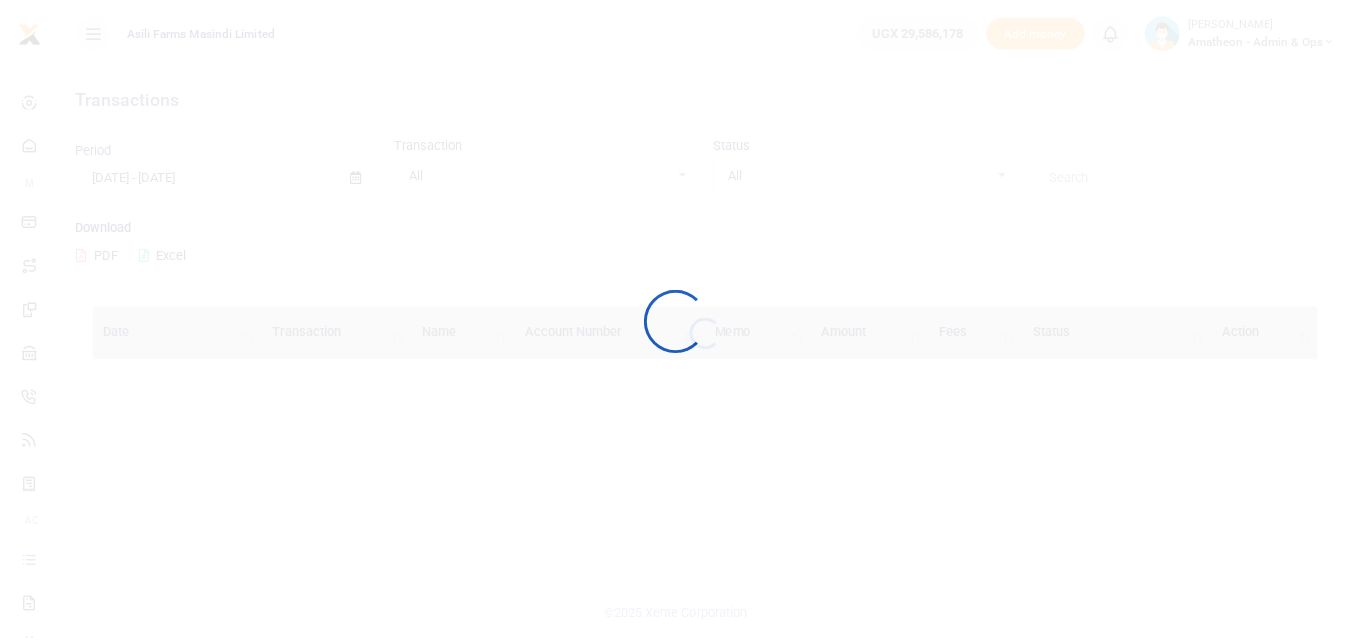 scroll, scrollTop: 0, scrollLeft: 0, axis: both 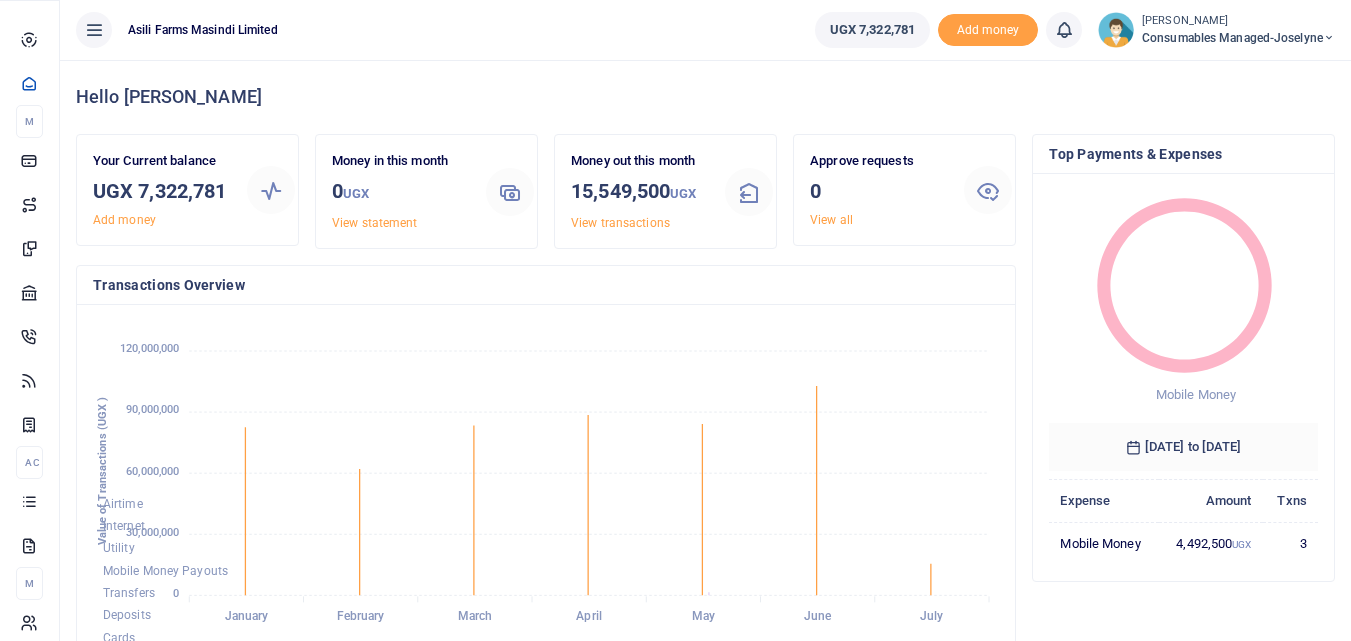 click on "Mobile Money" at bounding box center (0, 0) 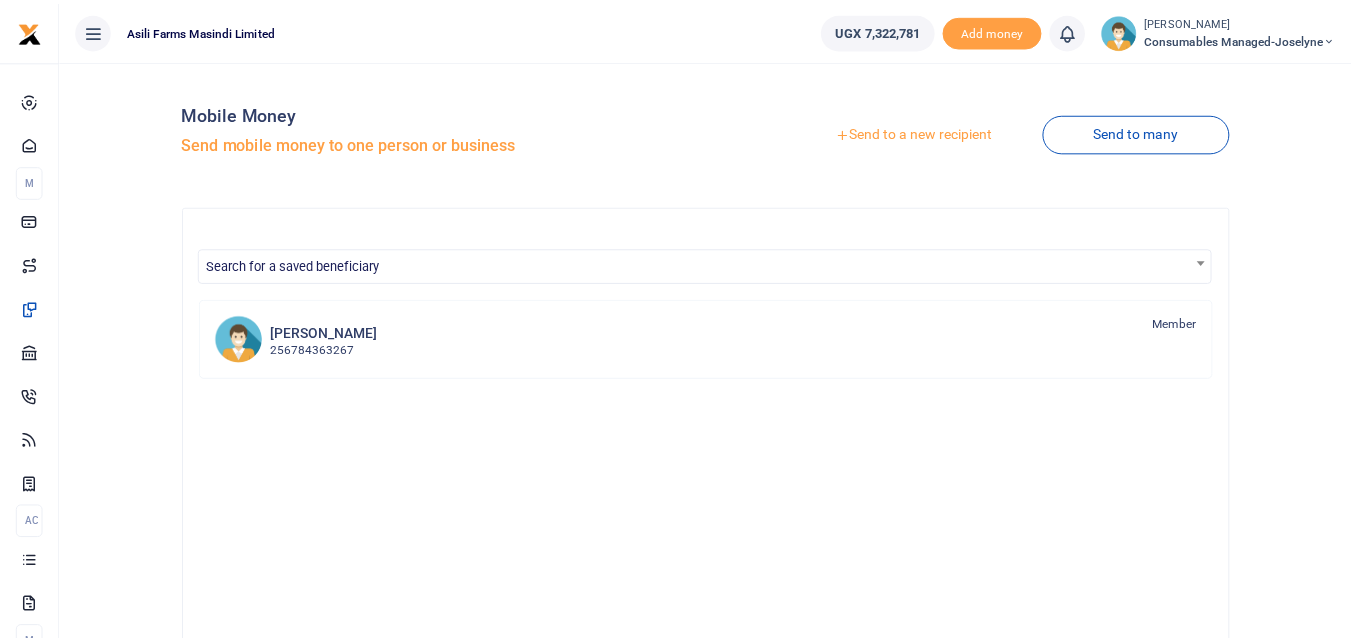 scroll, scrollTop: 0, scrollLeft: 0, axis: both 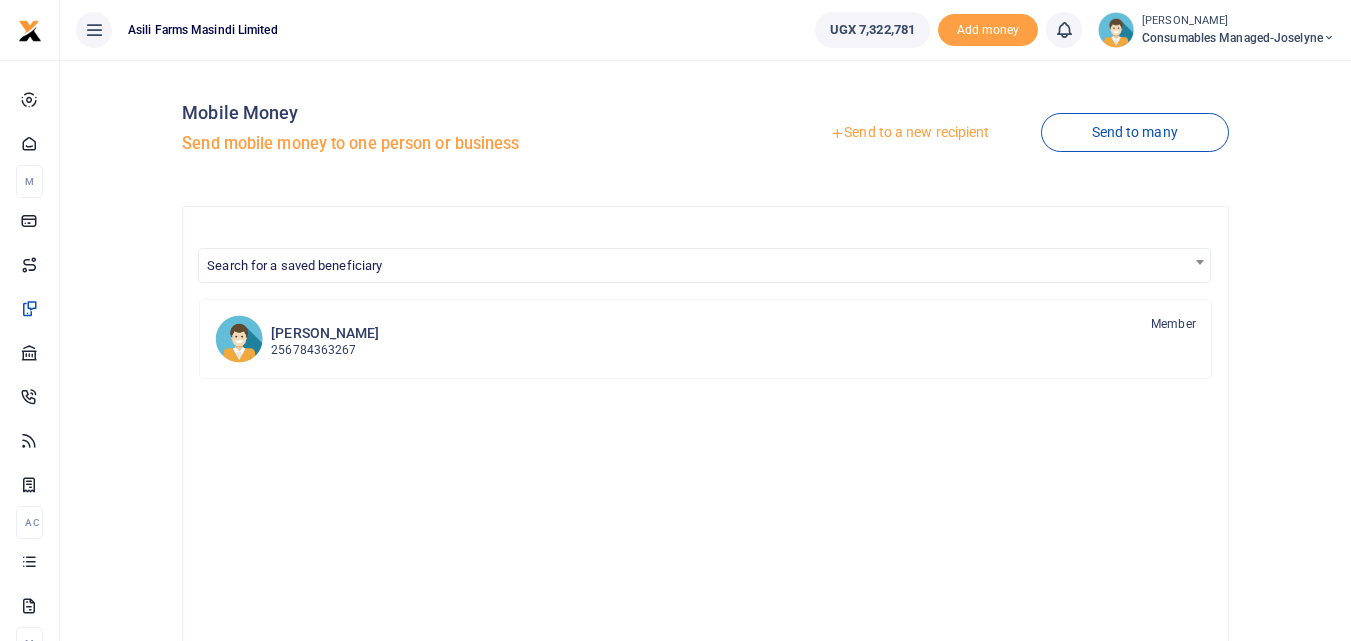 click on "Send to a new recipient" at bounding box center (909, 133) 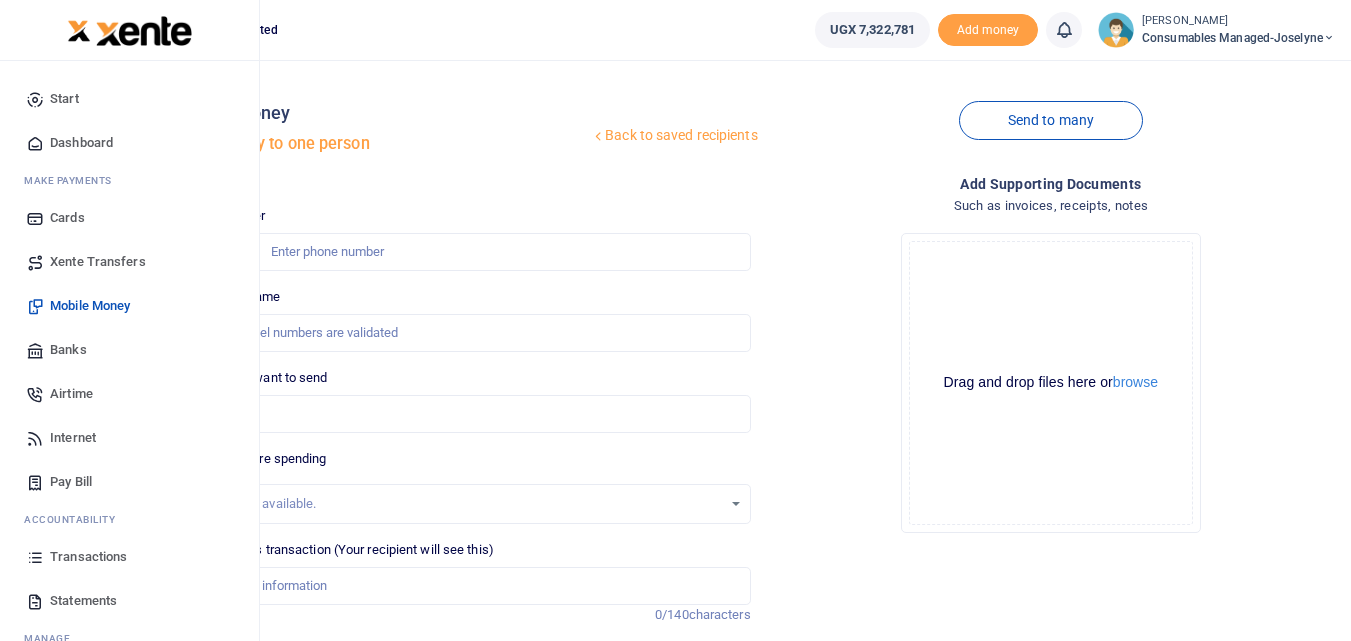 scroll, scrollTop: 0, scrollLeft: 0, axis: both 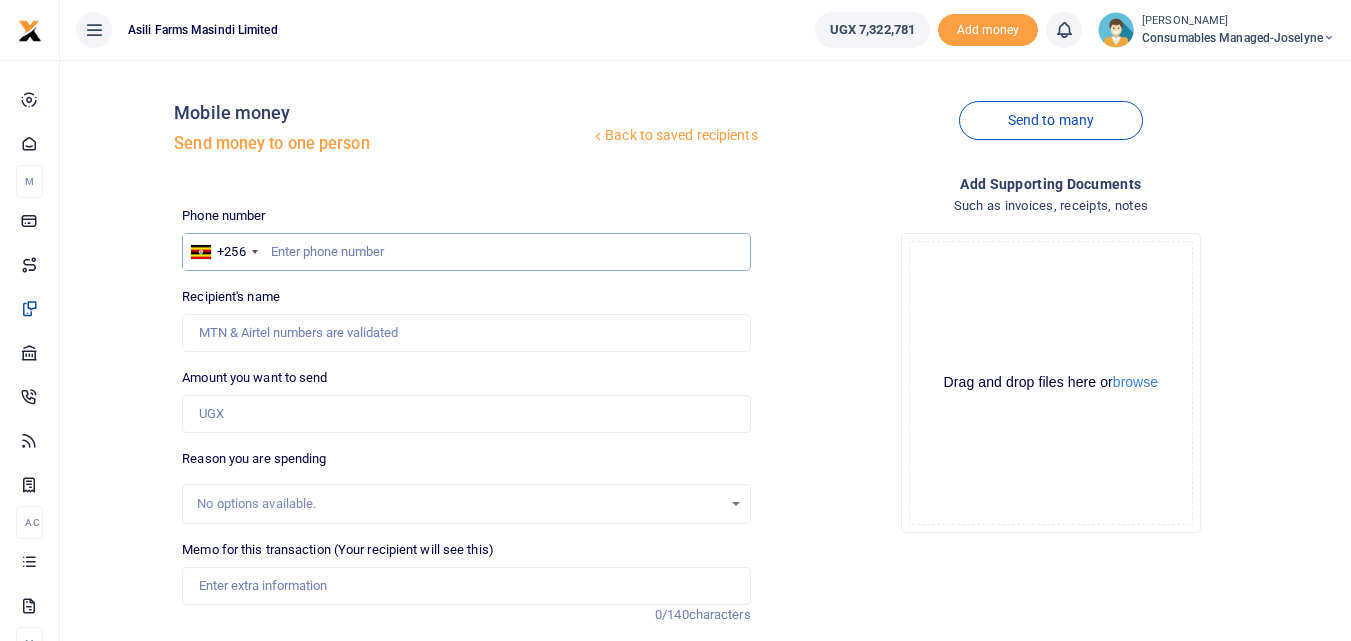 click at bounding box center (466, 252) 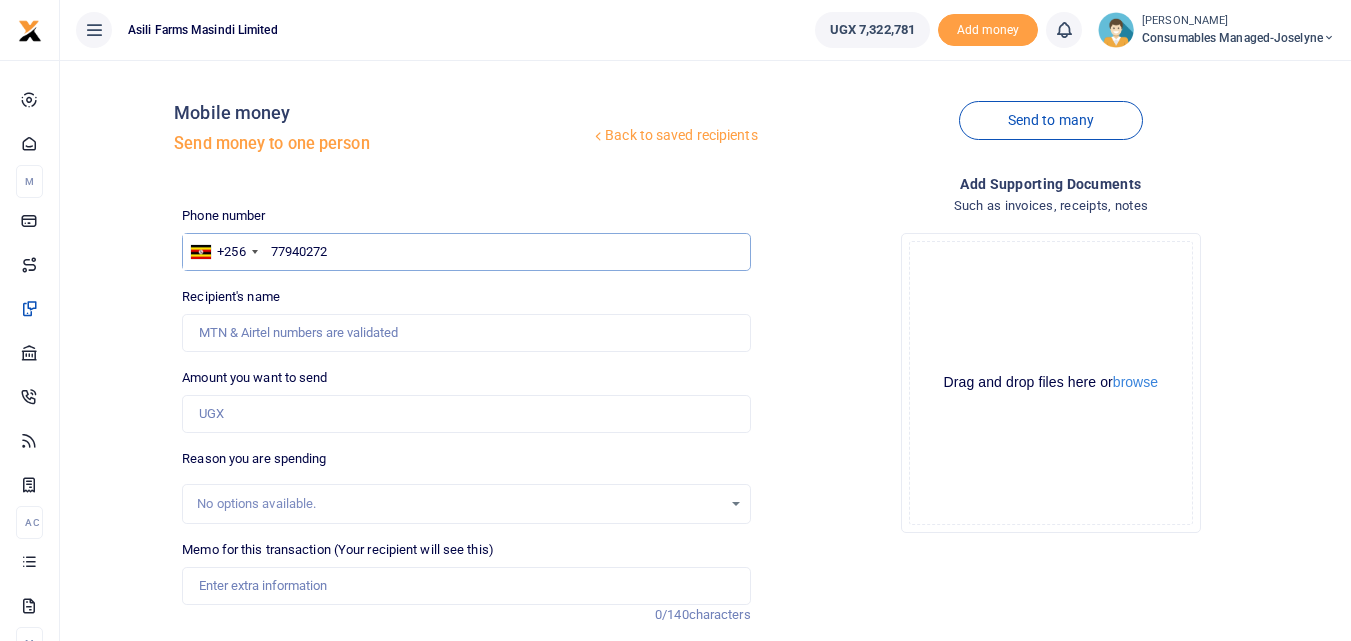 type on "779402729" 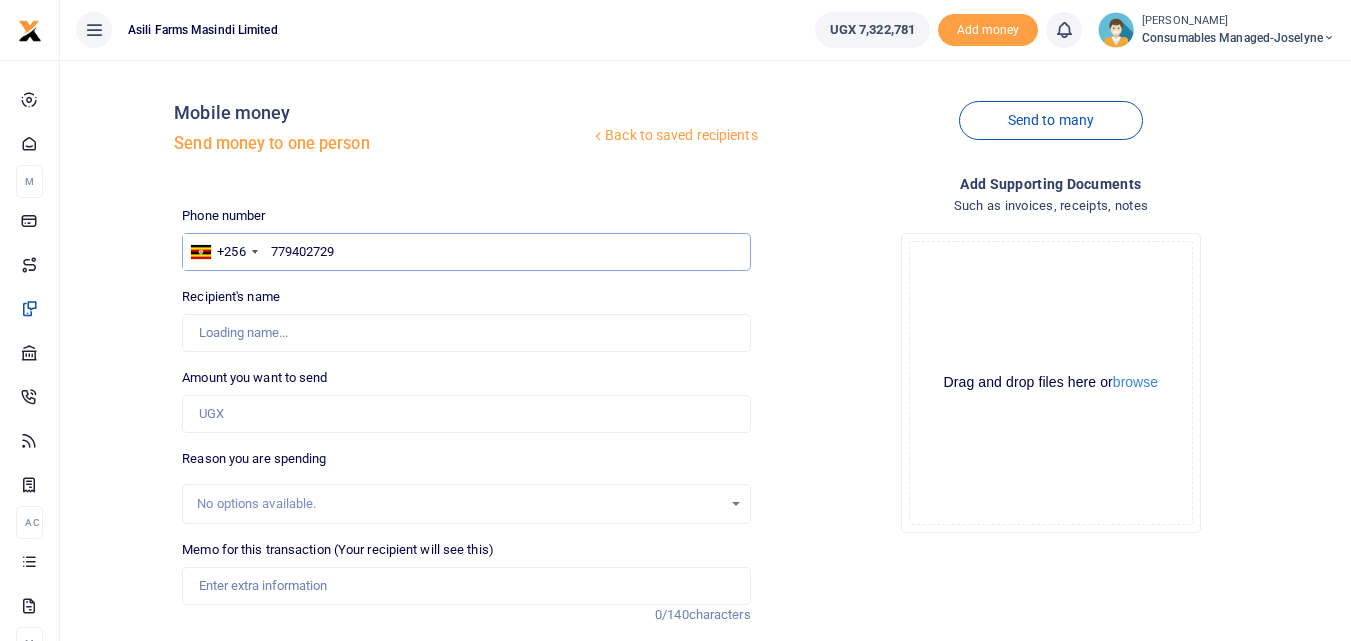 type on "[PERSON_NAME]" 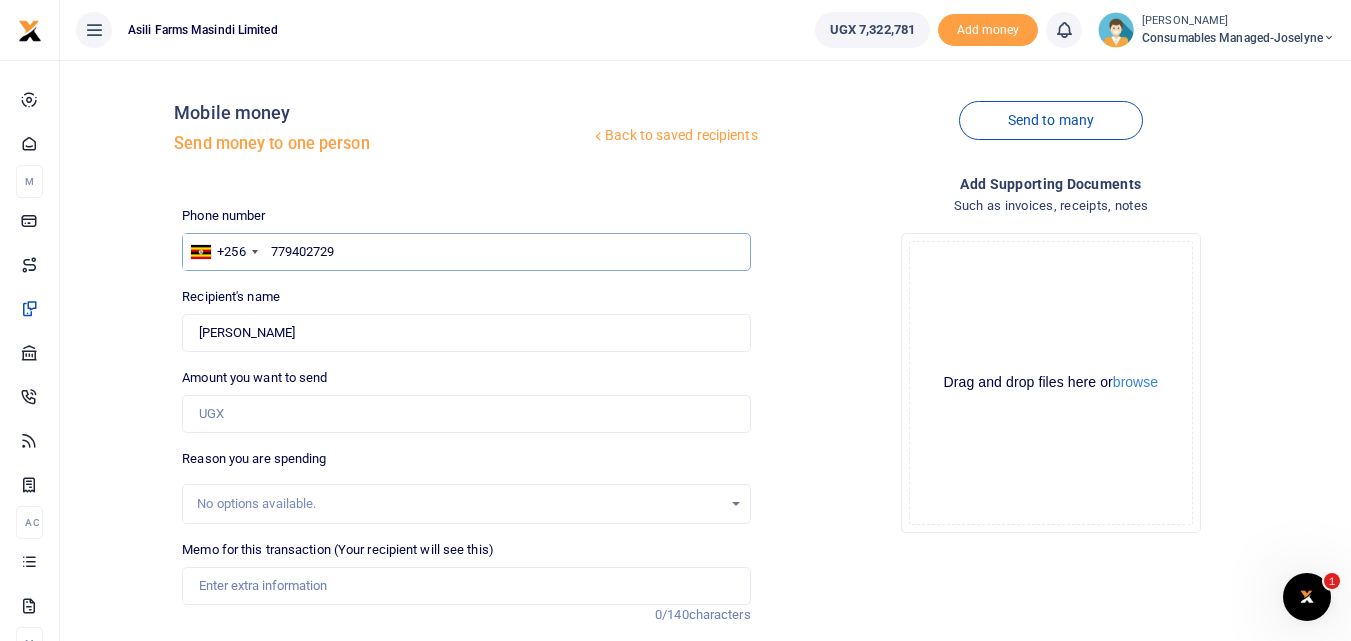 scroll, scrollTop: 0, scrollLeft: 0, axis: both 